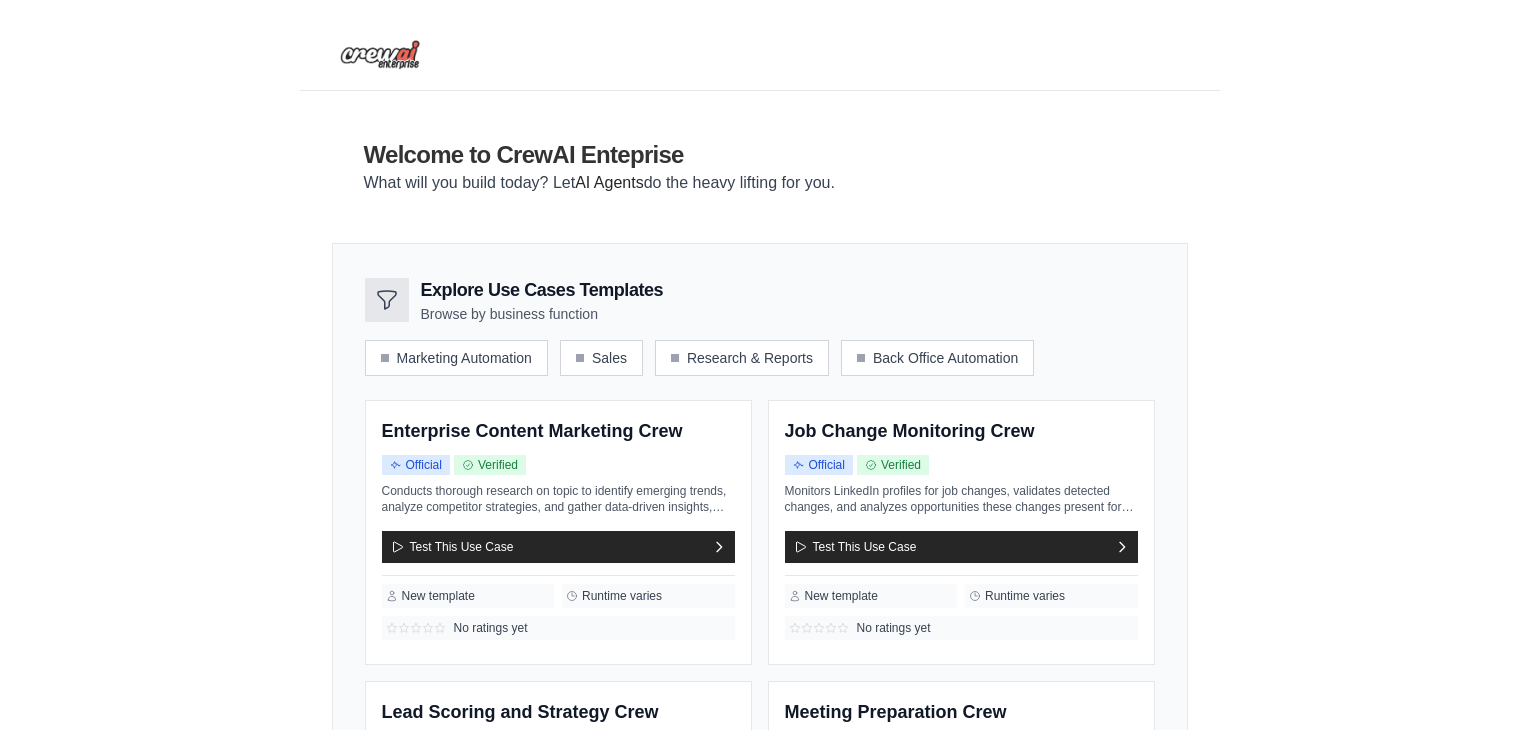 scroll, scrollTop: 0, scrollLeft: 0, axis: both 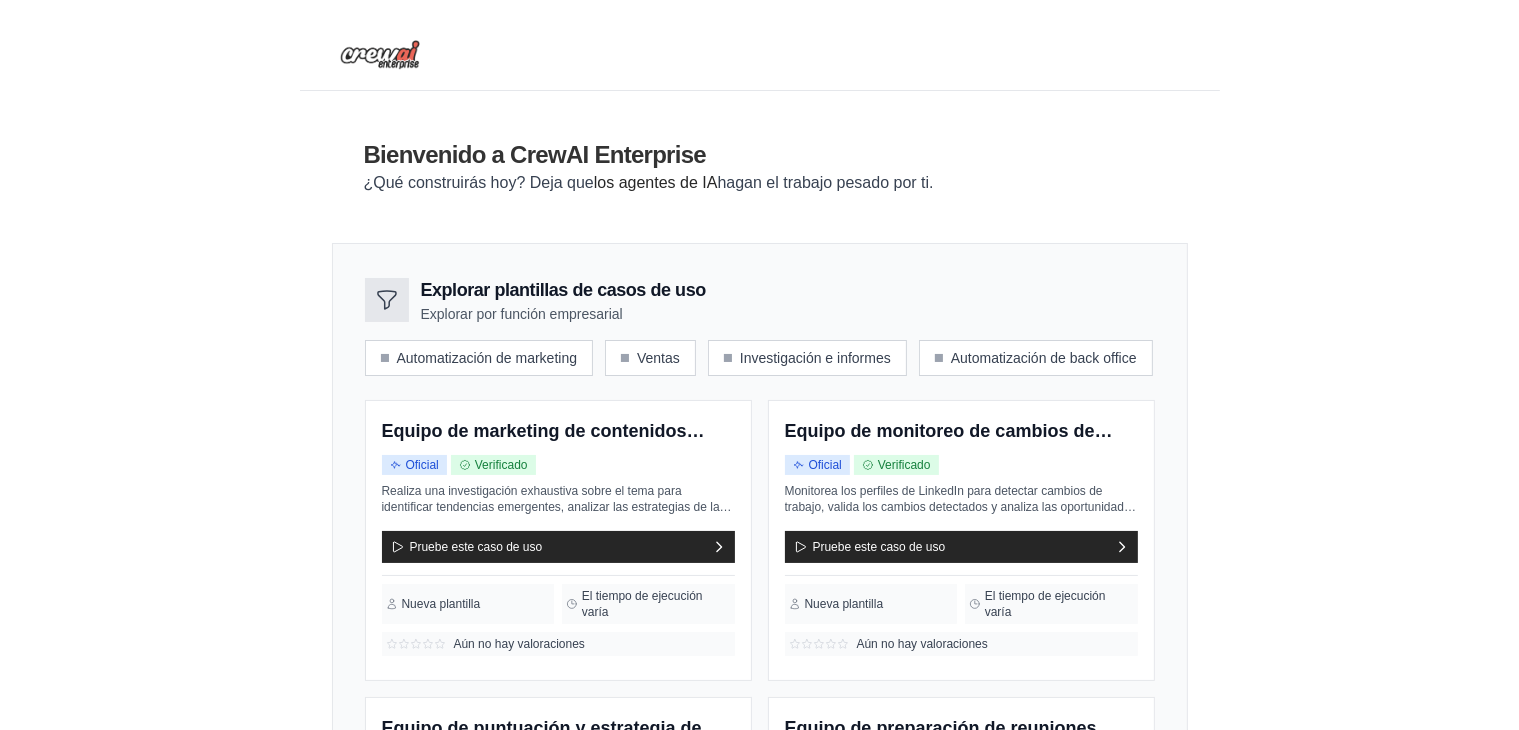 click on "Bienvenido a CrewAI Enterprise
¿Qué construirás hoy? Deja que
los agentes de IA
hagan el trabajo pesado por ti." at bounding box center [760, 167] 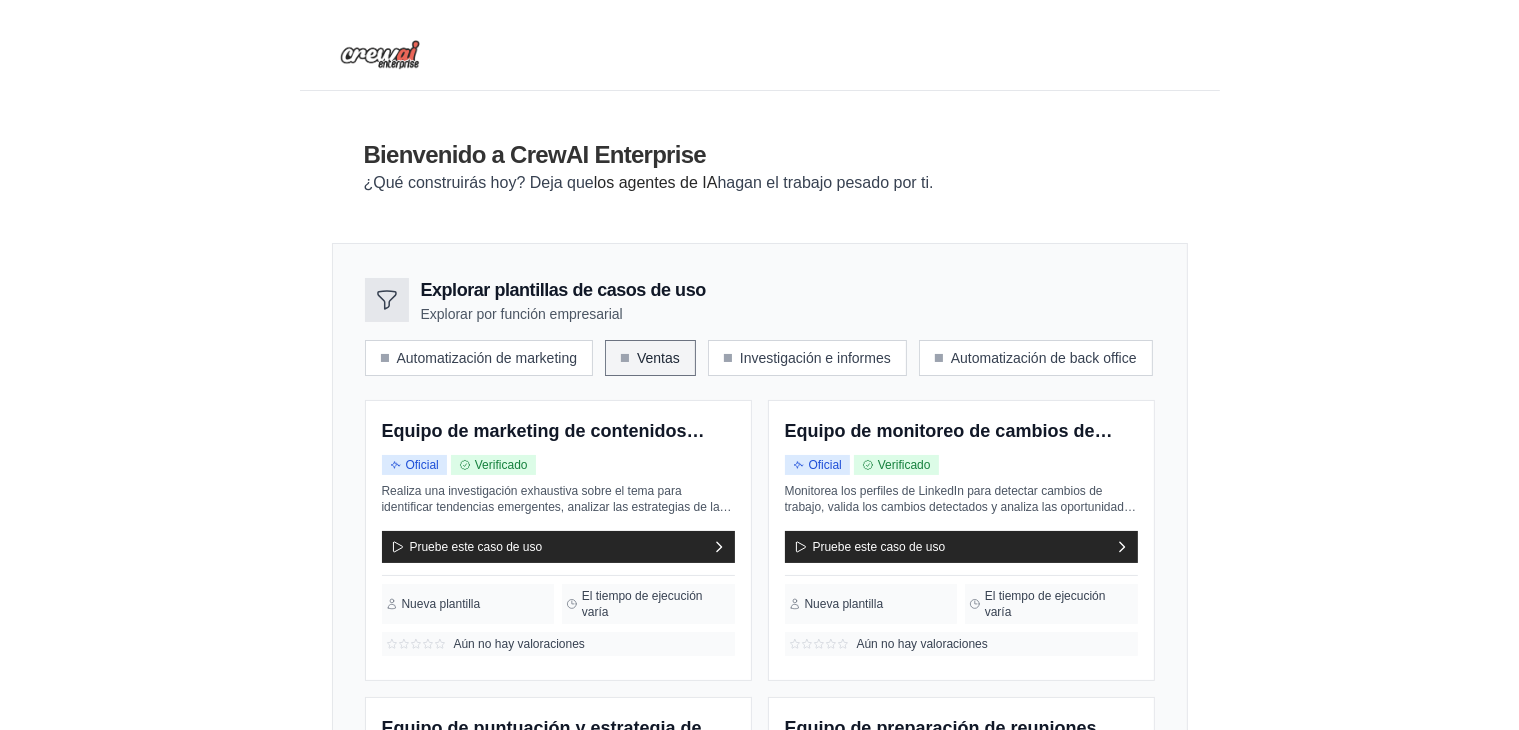 click on "Ventas" at bounding box center [650, 358] 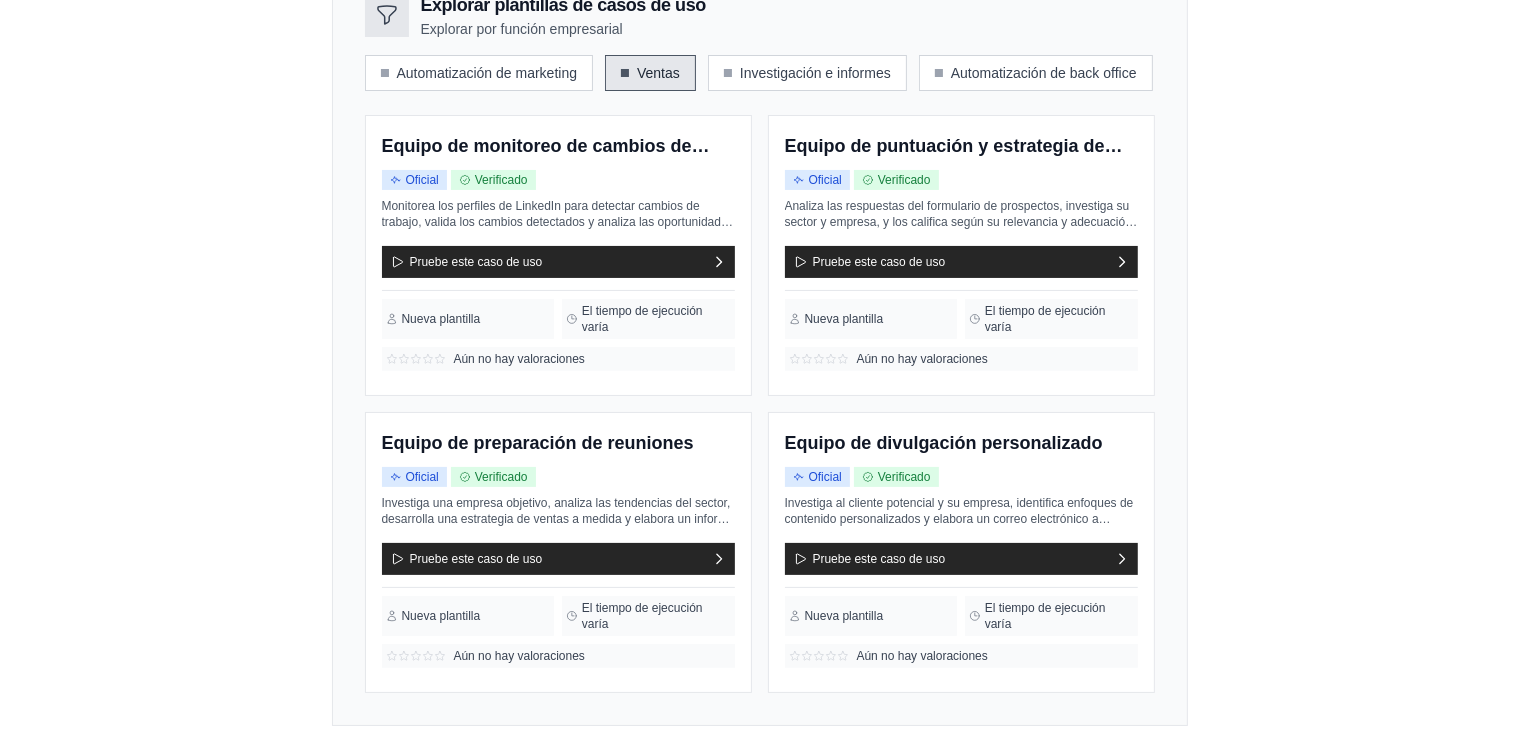 scroll, scrollTop: 388, scrollLeft: 0, axis: vertical 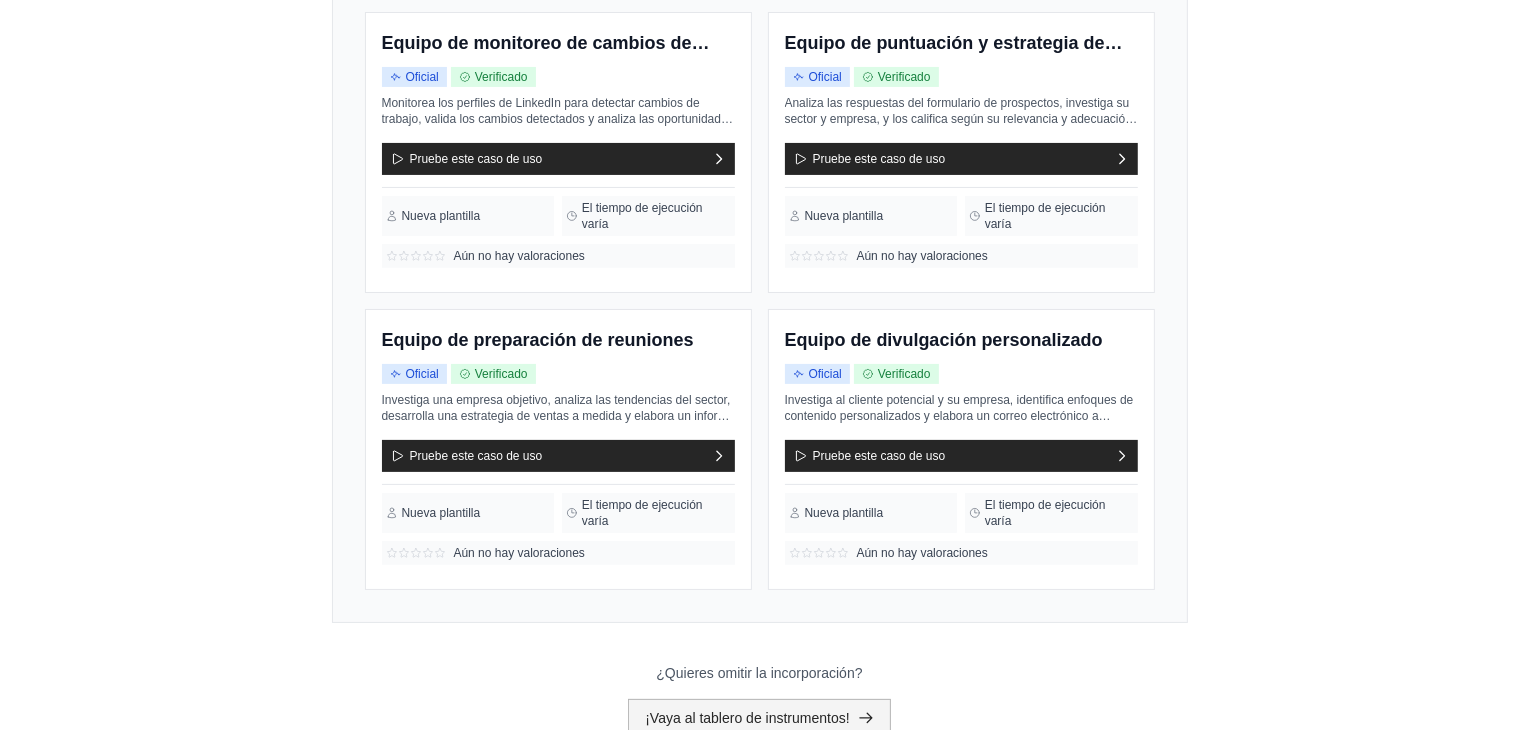 click on "¡Vaya al tablero de instrumentos!" at bounding box center [747, 718] 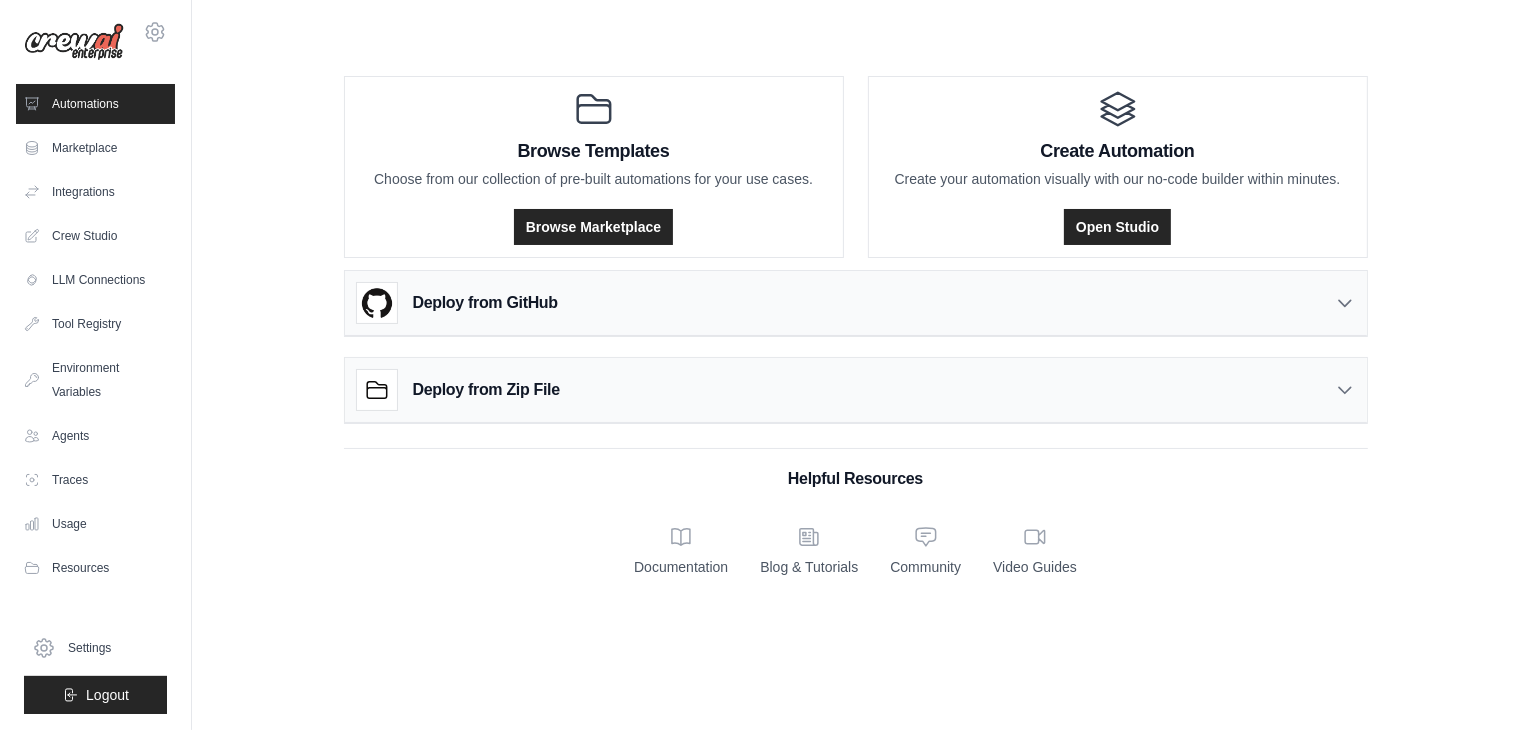scroll, scrollTop: 0, scrollLeft: 0, axis: both 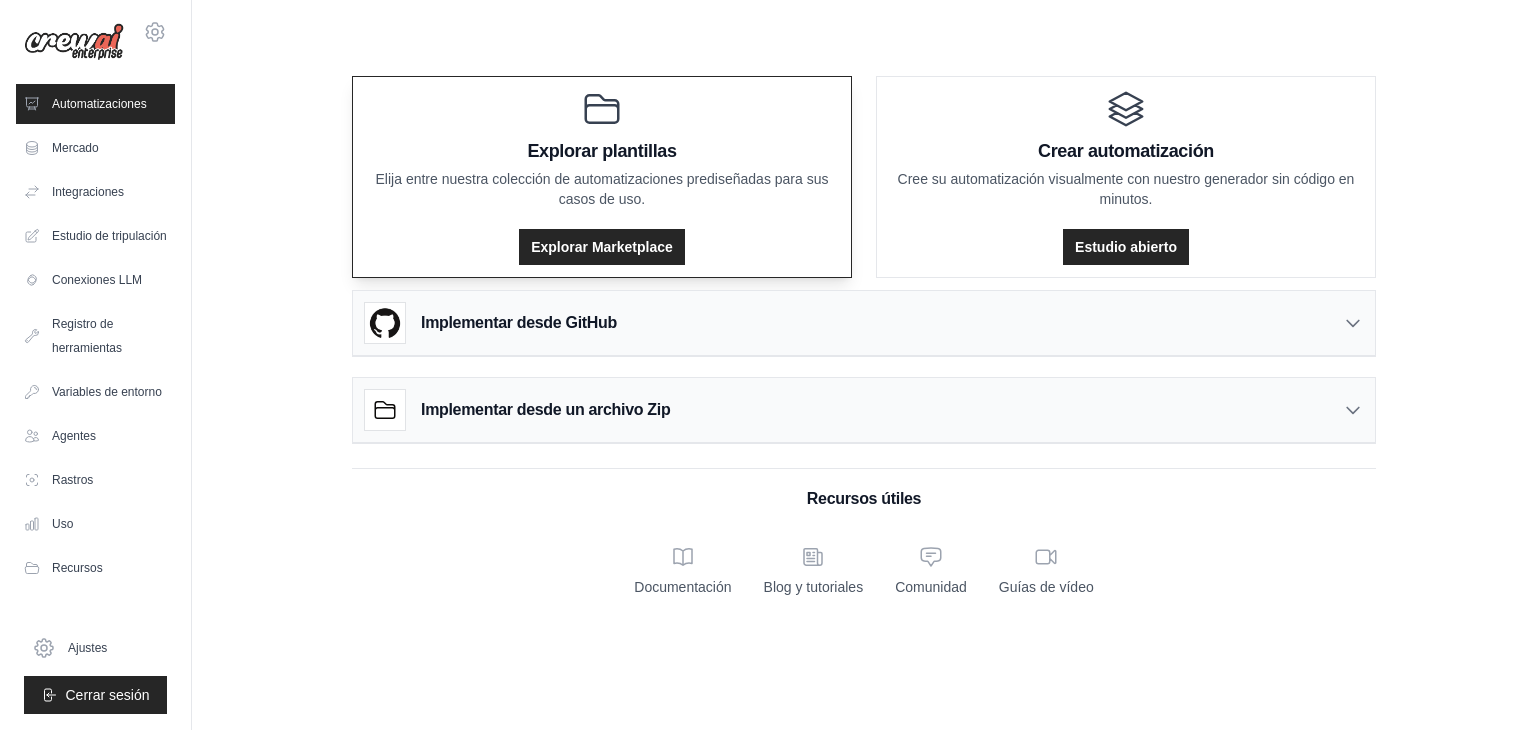 click on "Explorar Marketplace" at bounding box center (602, 241) 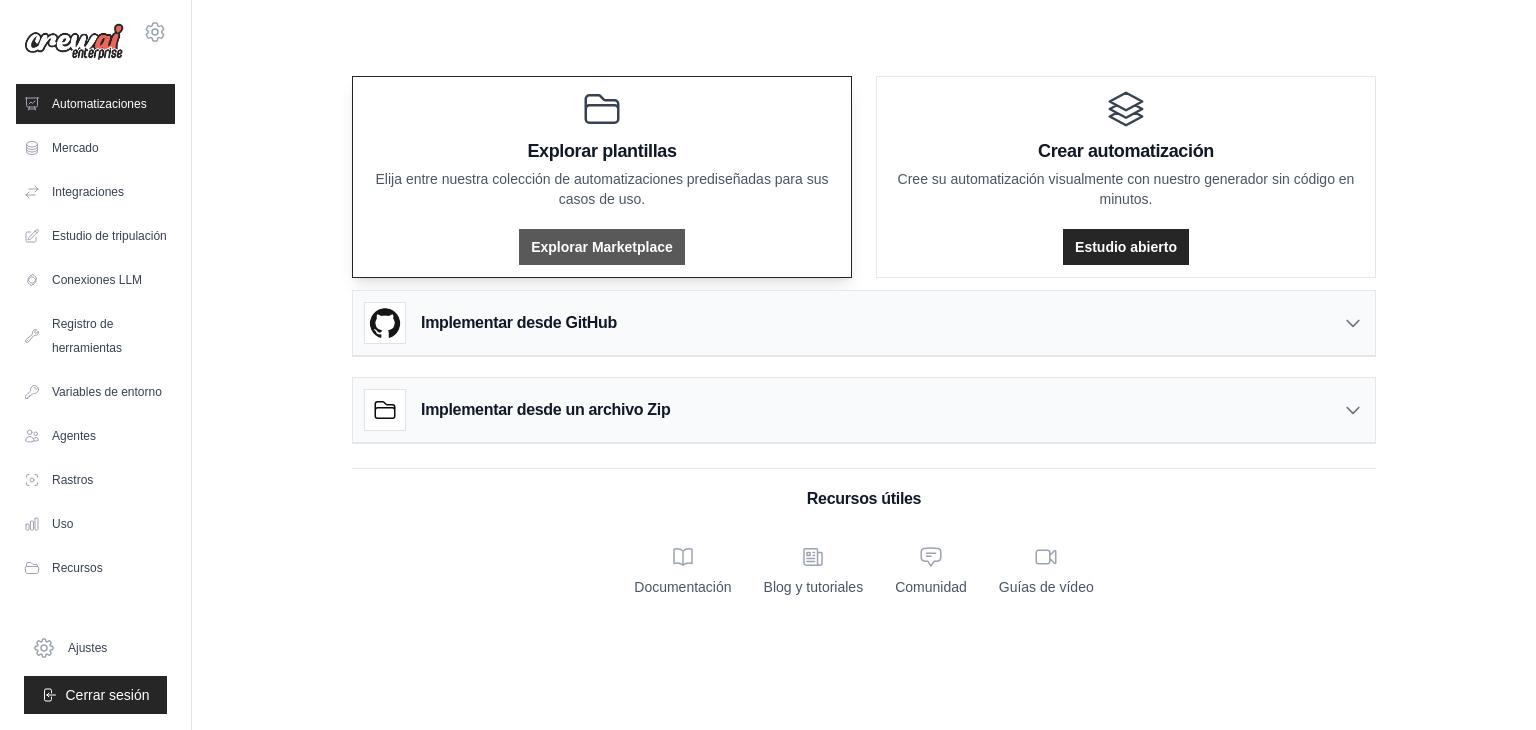 click on "Explorar Marketplace" at bounding box center [602, 247] 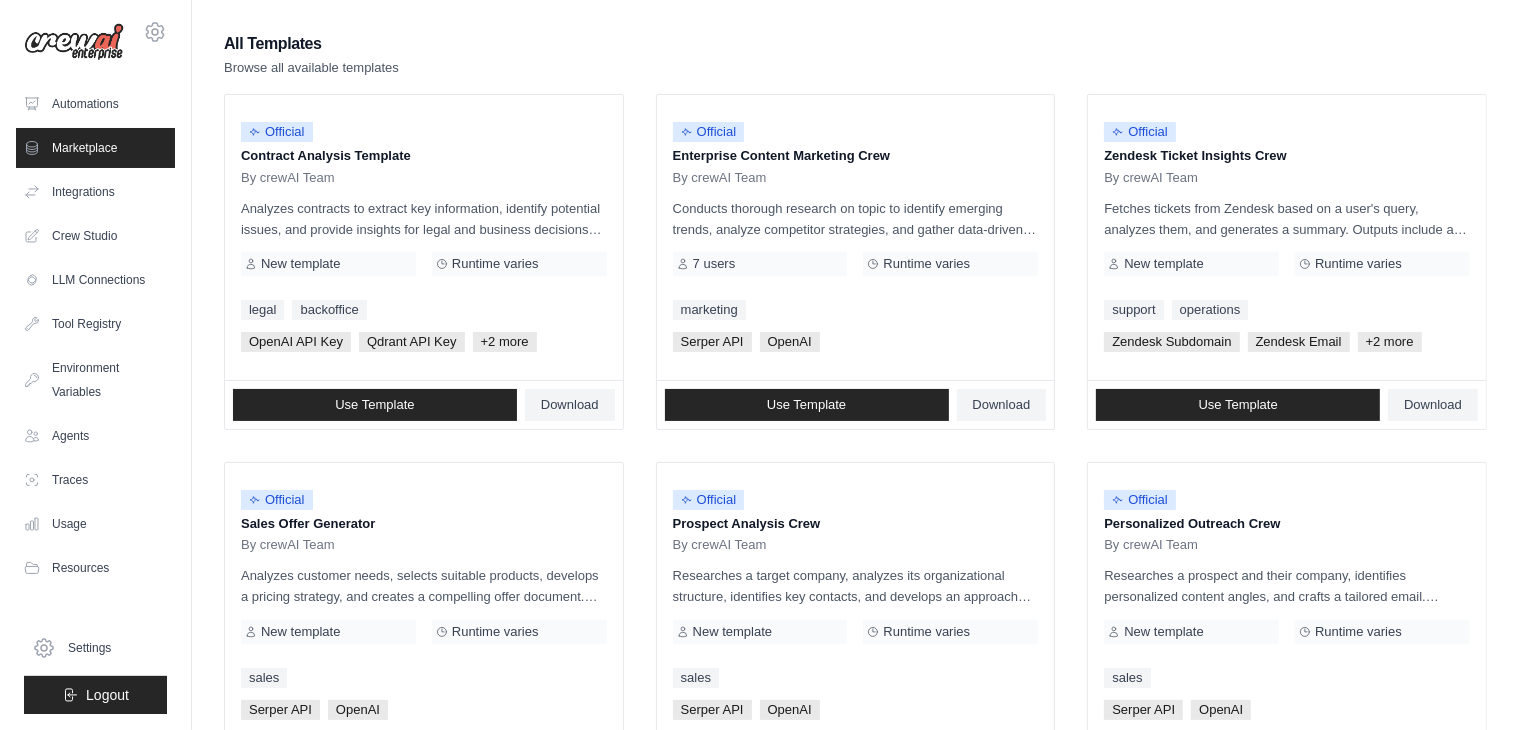 scroll, scrollTop: 0, scrollLeft: 0, axis: both 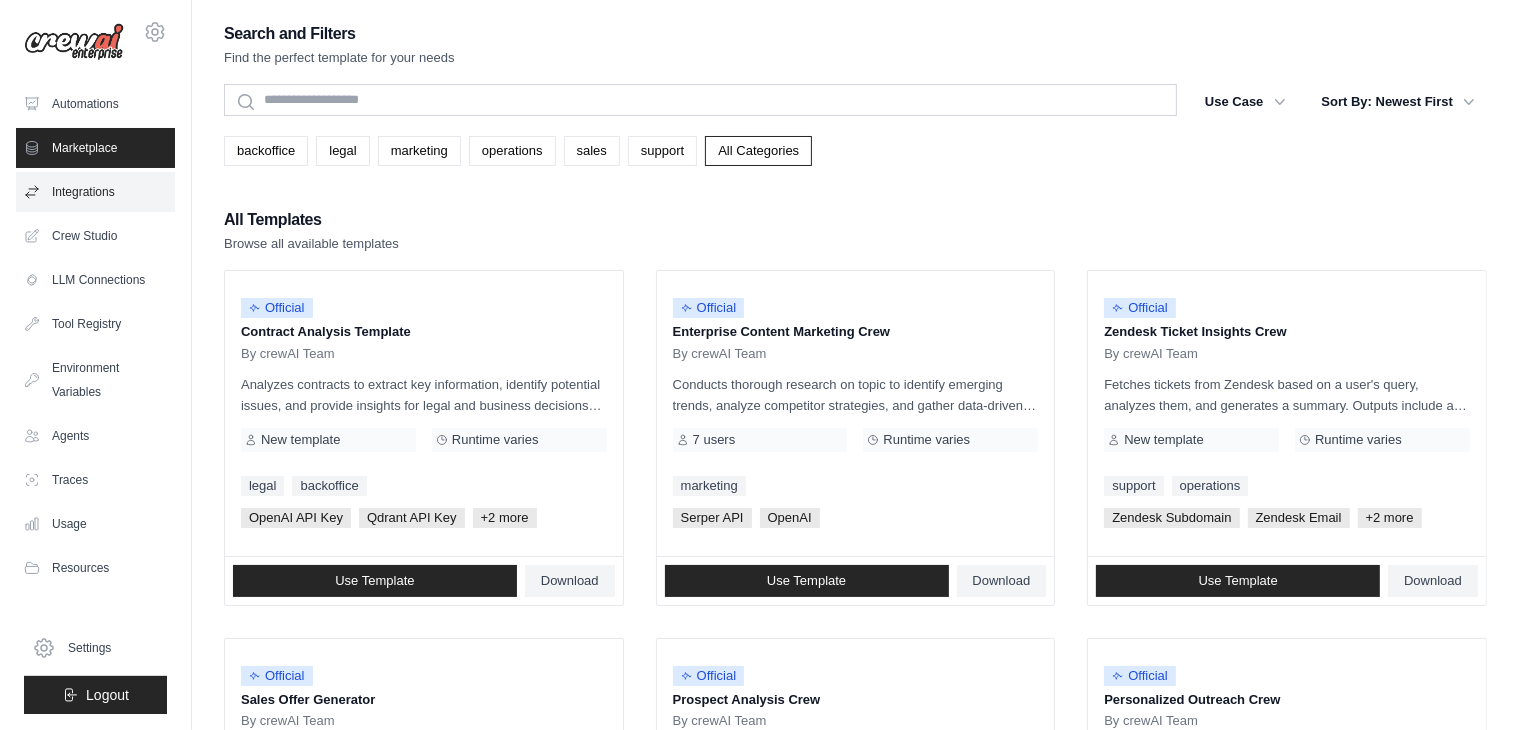 click on "Integrations" at bounding box center (95, 192) 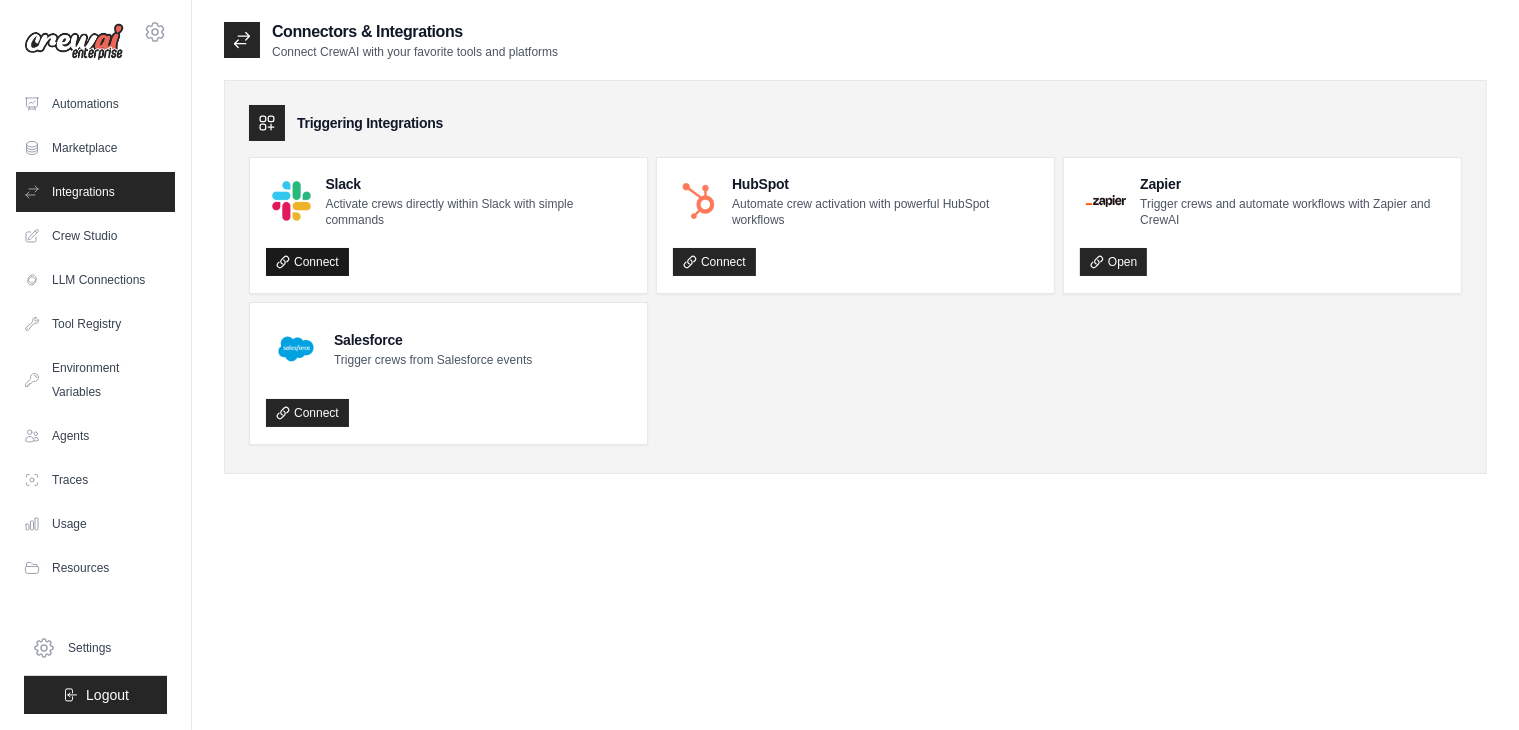 click on "Connect" at bounding box center [307, 262] 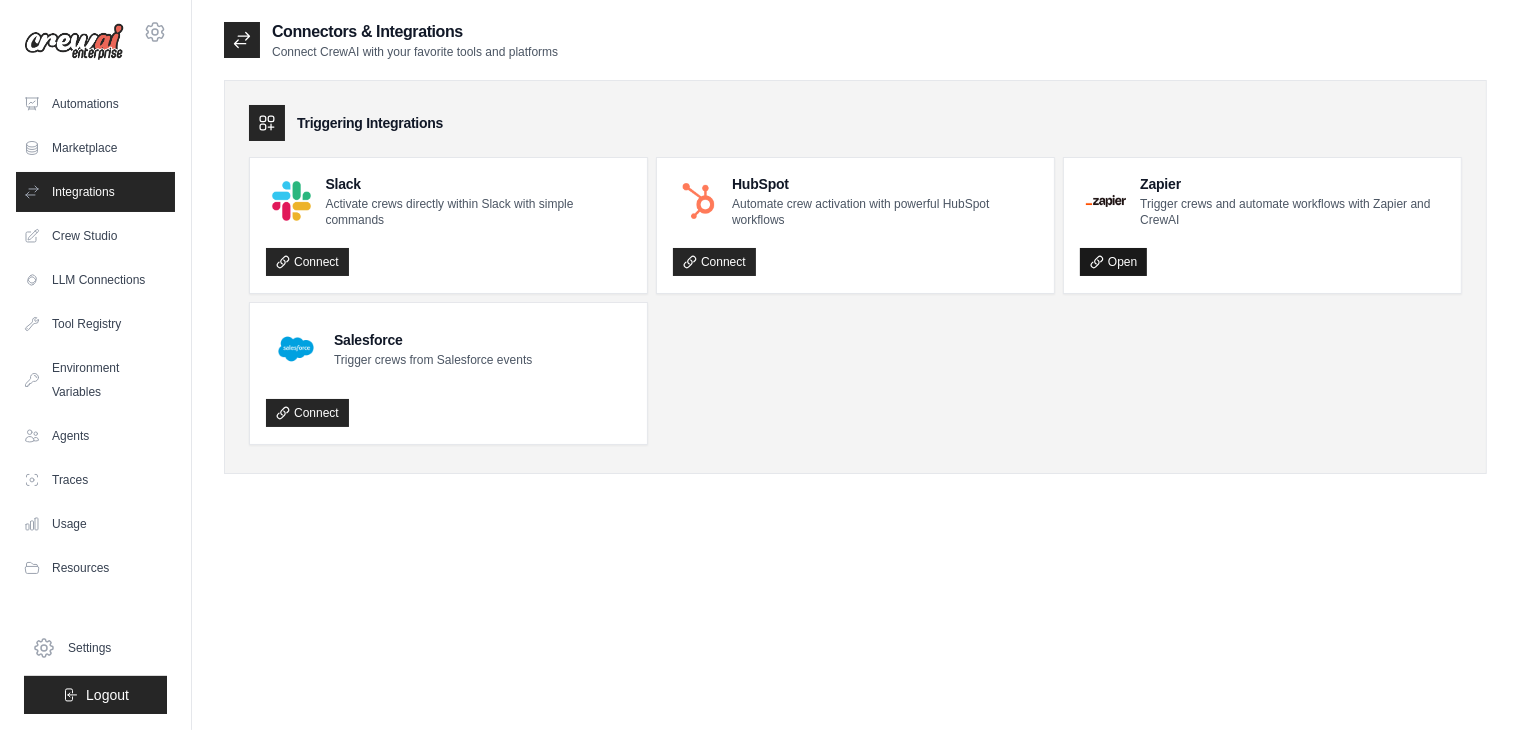 click on "Open" at bounding box center [1113, 262] 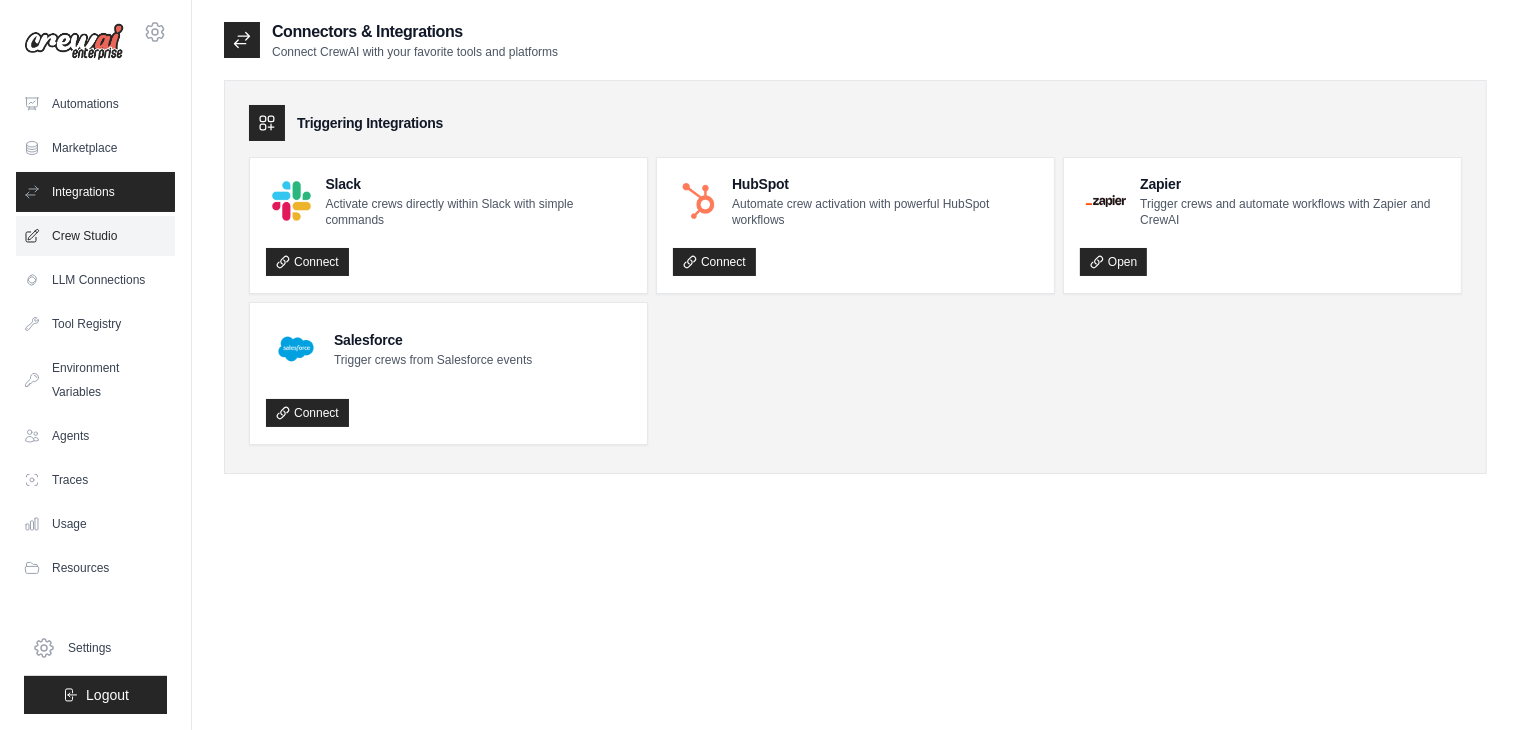 click on "Crew Studio" at bounding box center [95, 236] 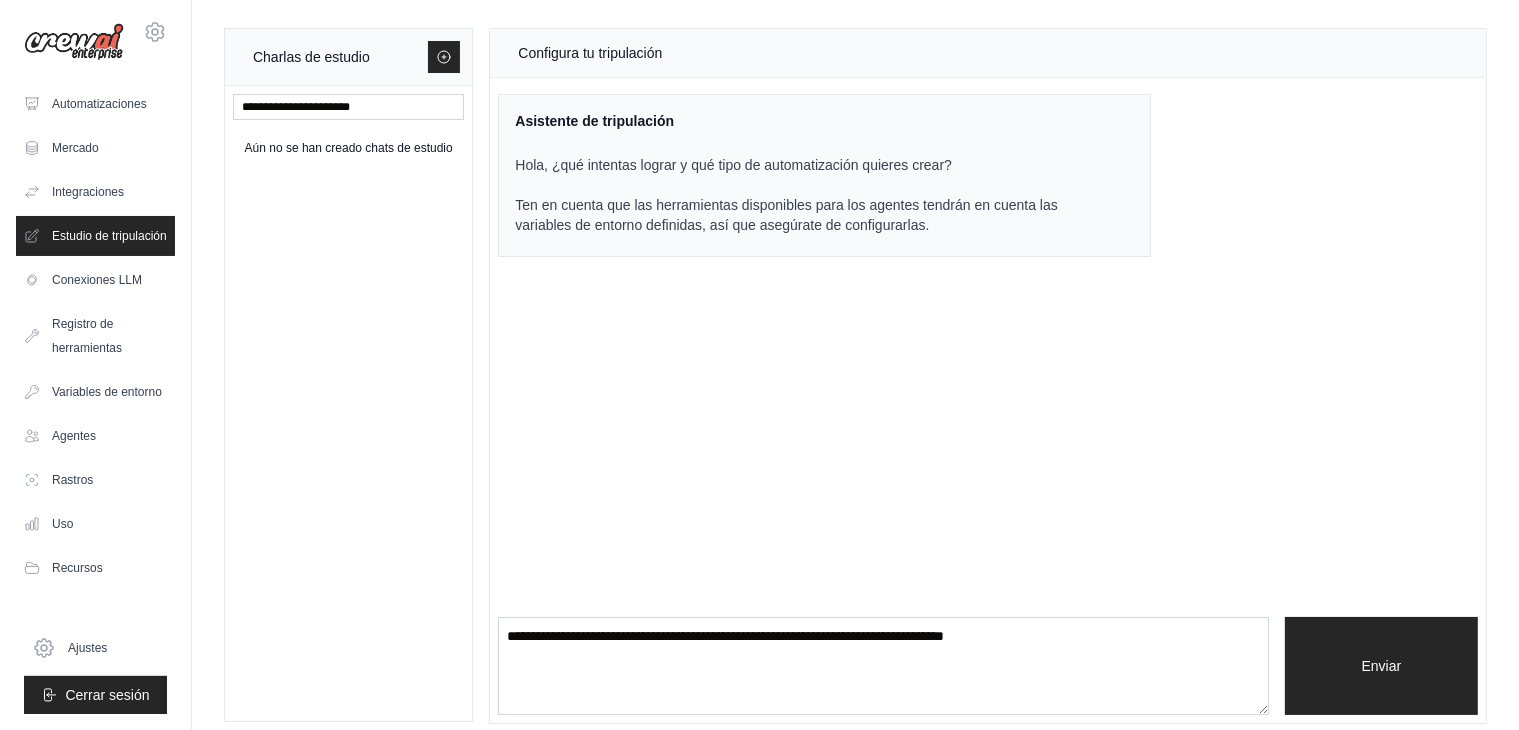 click on "Configura tu tripulación Asistente de tripulación Hola, ¿qué intentas lograr y qué tipo de automatización quieres crear?  Ten en cuenta que las herramientas disponibles para los agentes tendrán en cuenta las variables de entorno definidas, así que asegúrate de configurarlas. Enviar" at bounding box center [988, 376] 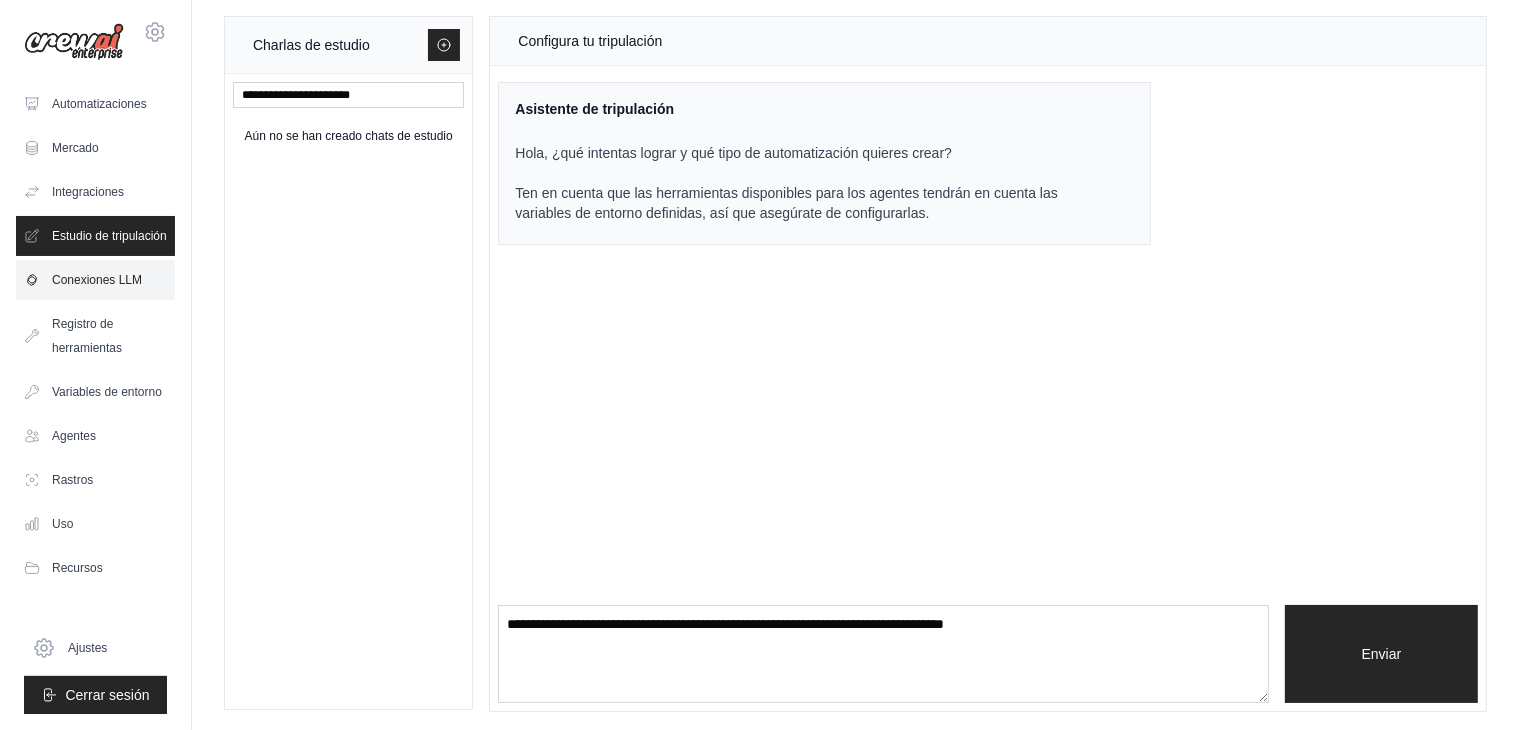click on "Conexiones LLM" at bounding box center [97, 280] 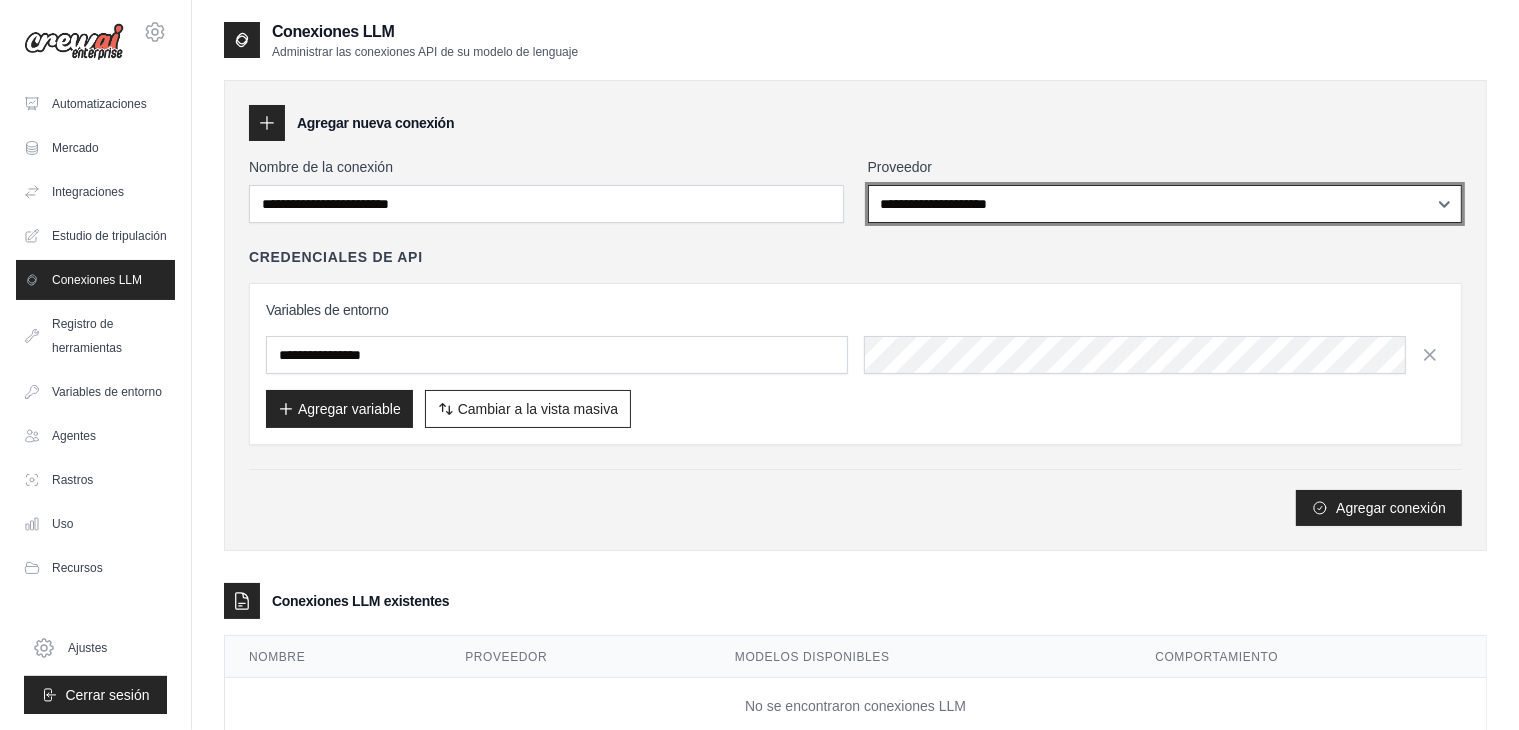 click on "**********" at bounding box center (1165, 204) 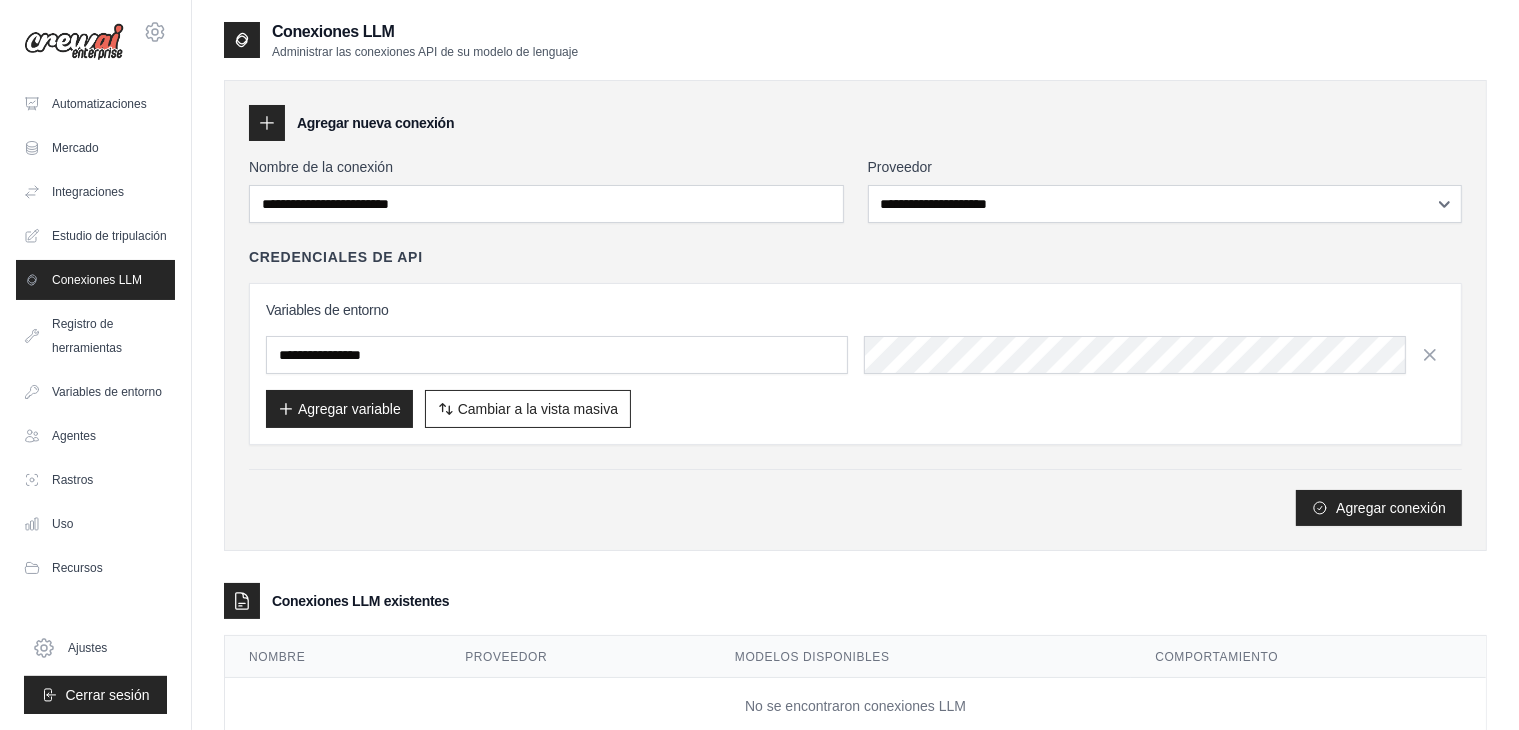 click on "Credenciales de API
Variables de entorno
Agregar variable
Cambiar a la vista masiva
Cambiar a la vista de tabla" at bounding box center (855, 346) 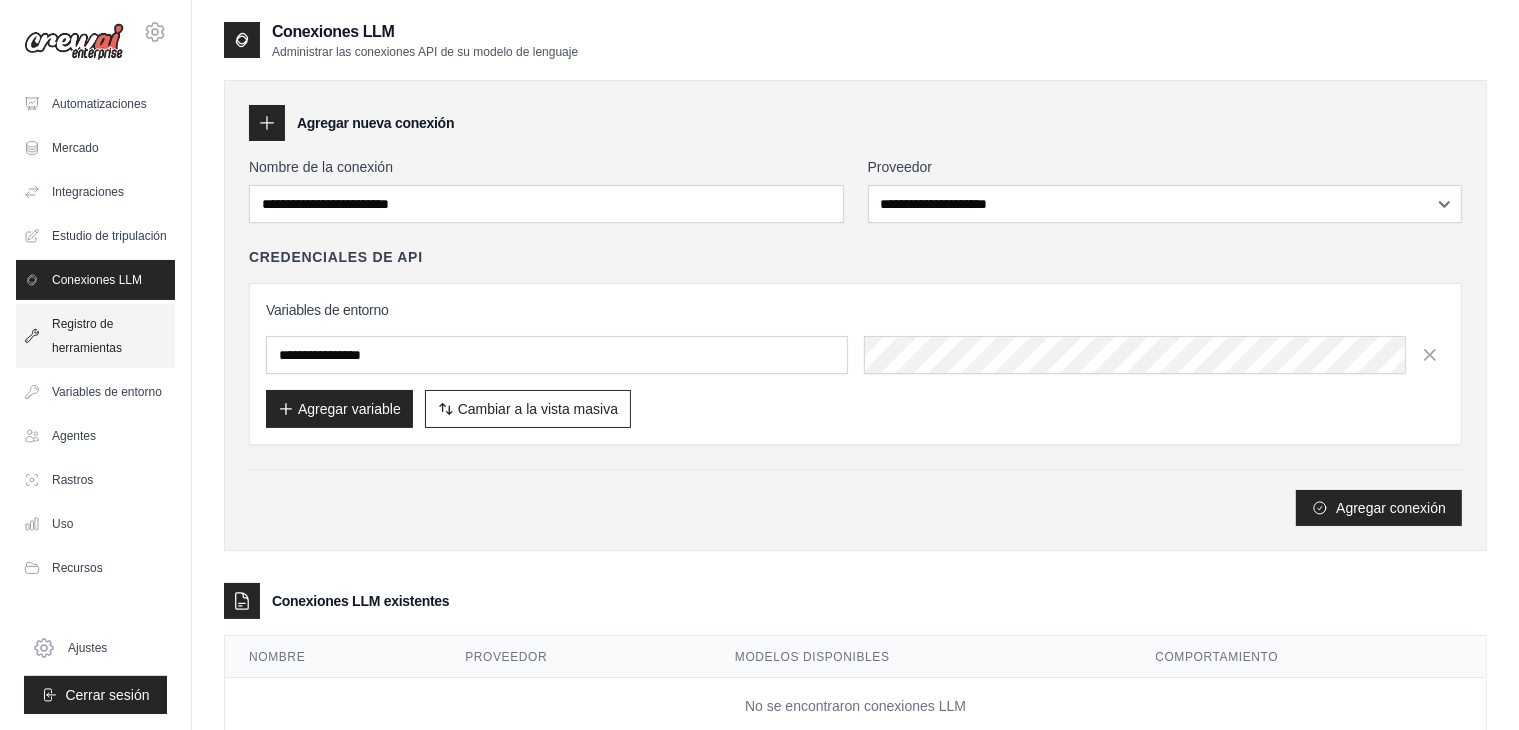 click on "Registro de herramientas" at bounding box center [87, 336] 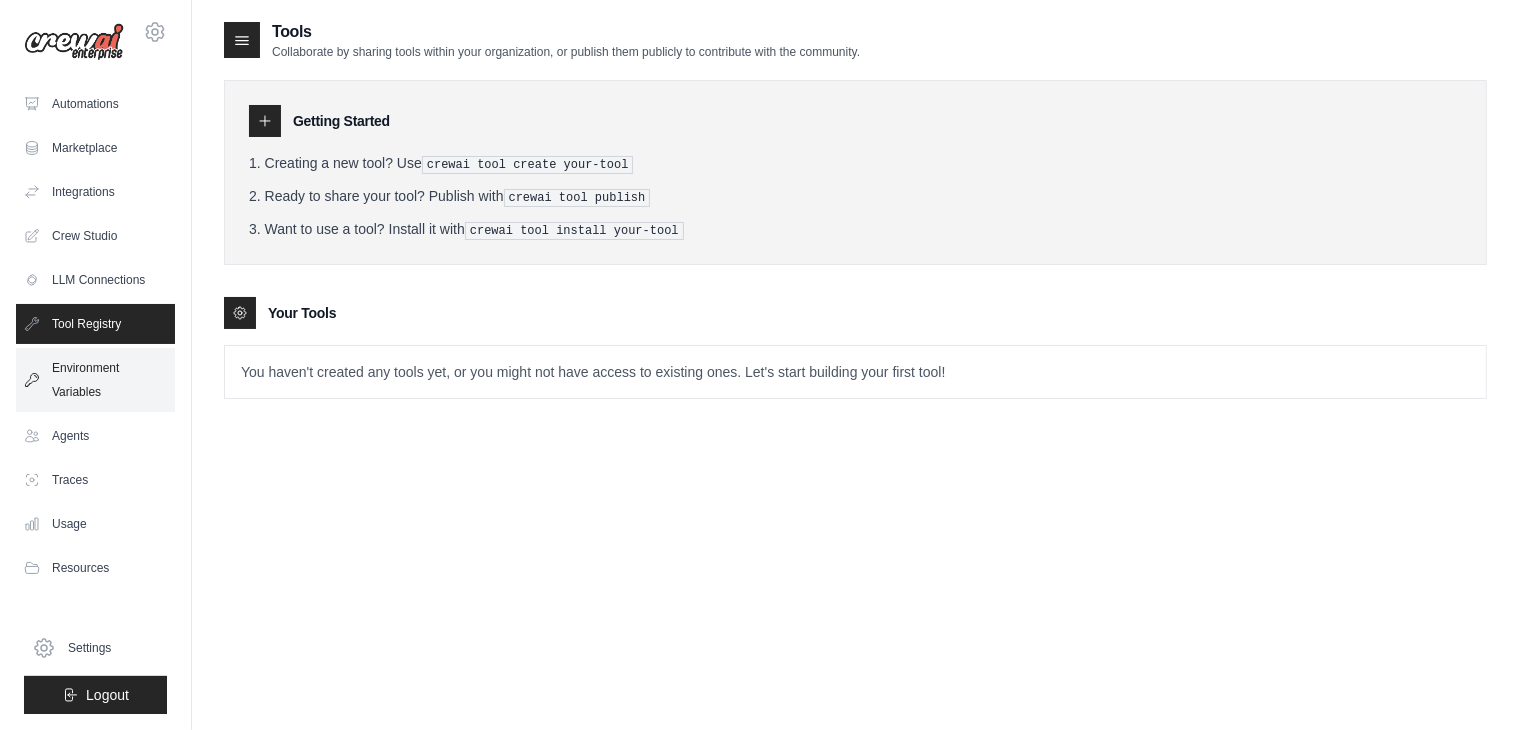click on "Environment Variables" at bounding box center (95, 380) 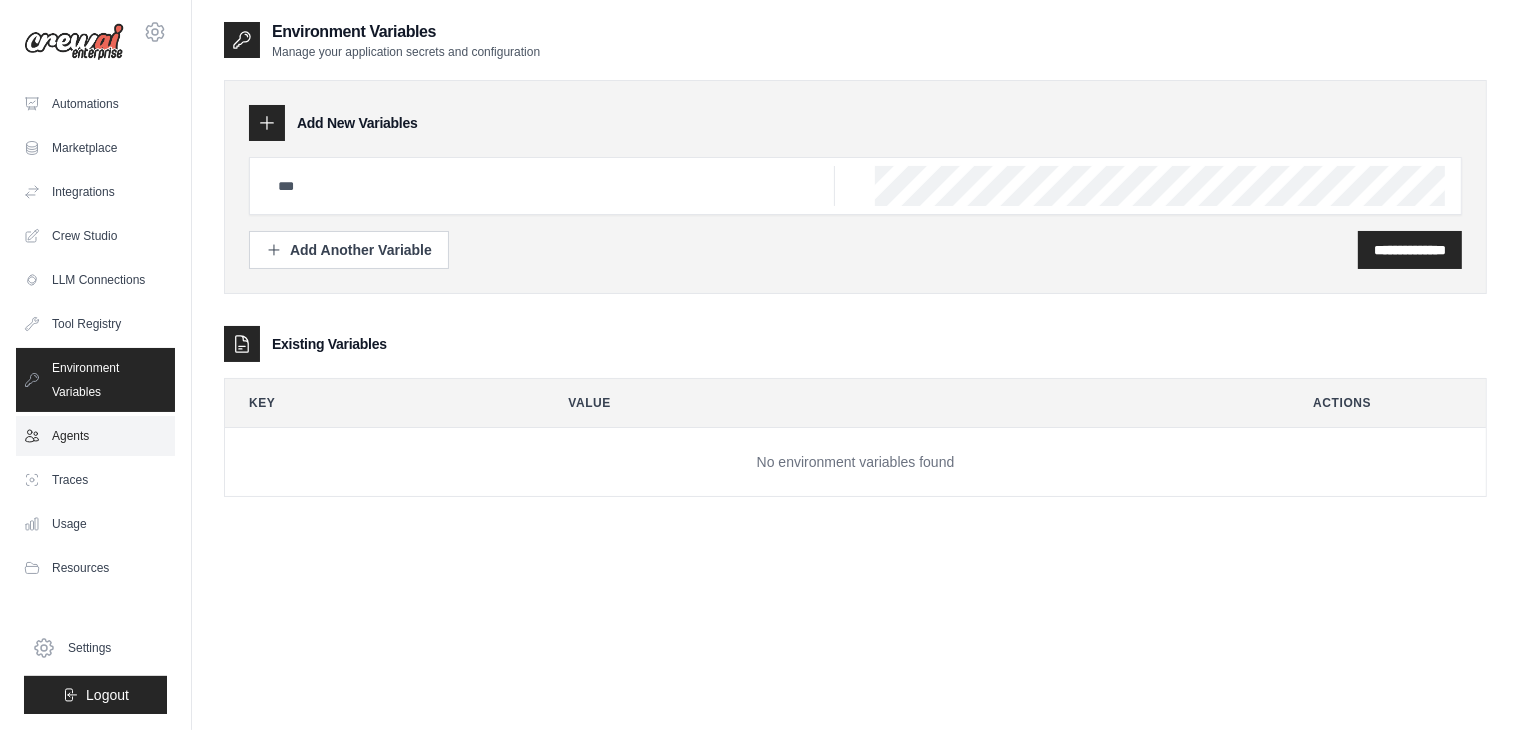 click on "Agents" at bounding box center (95, 436) 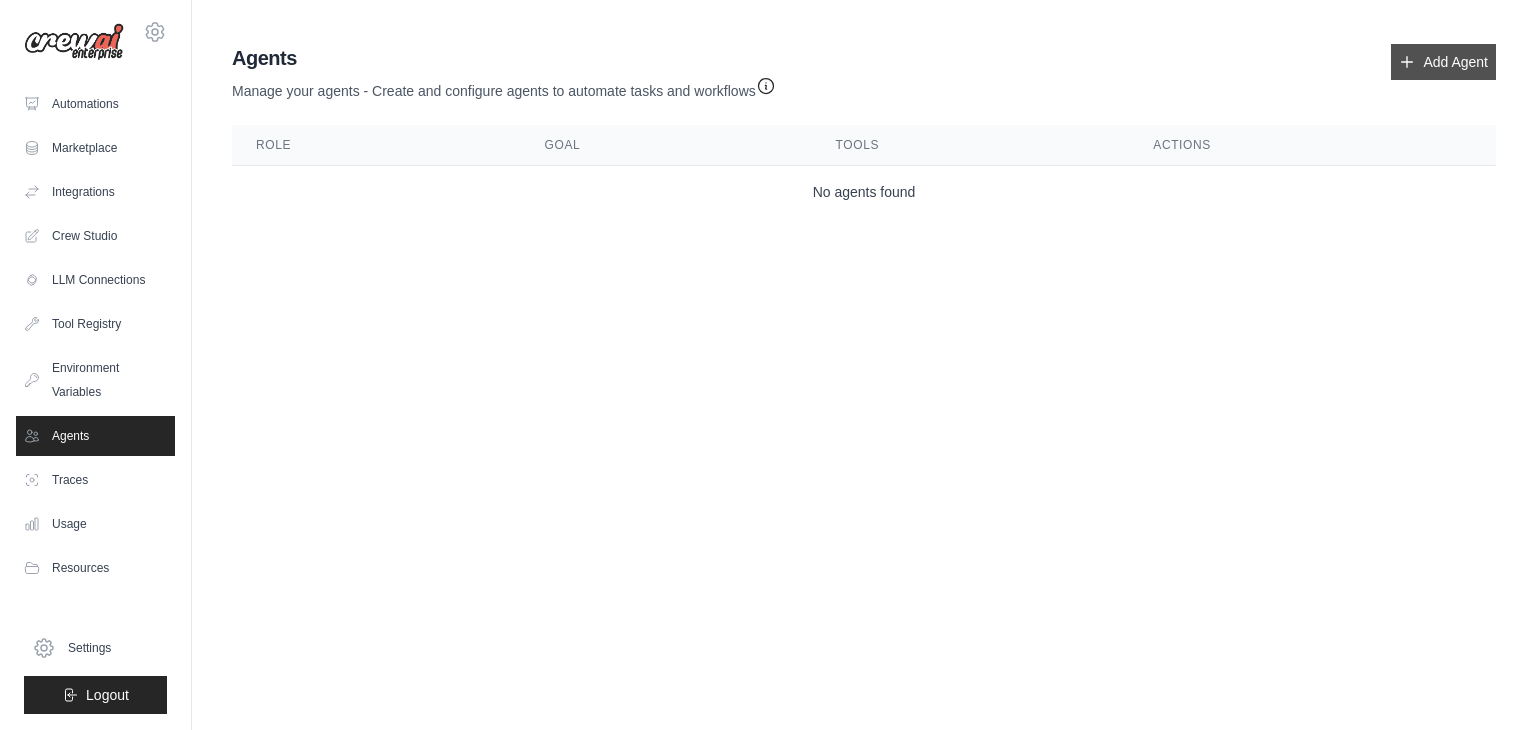 click on "Add Agent" at bounding box center (1443, 62) 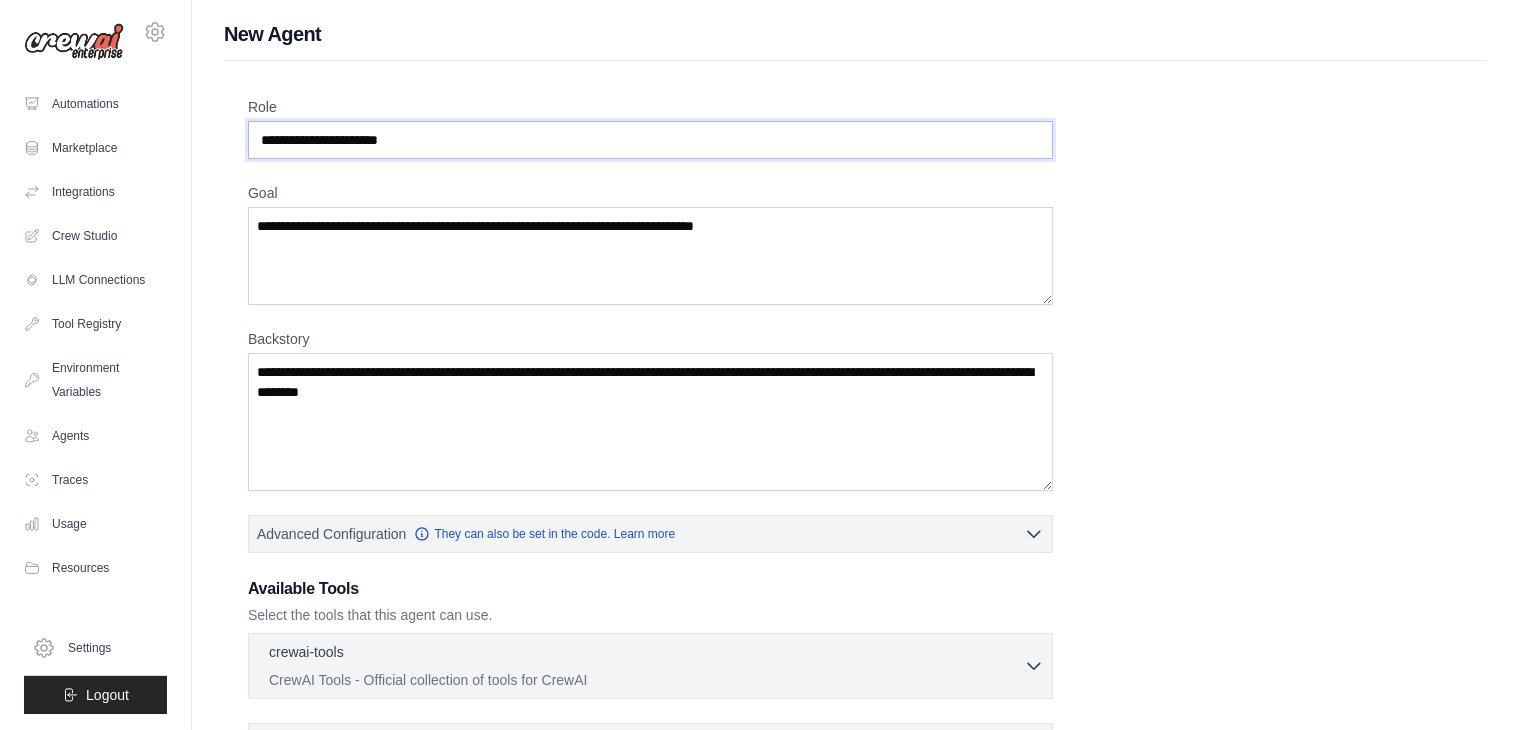 click on "Role" at bounding box center (650, 140) 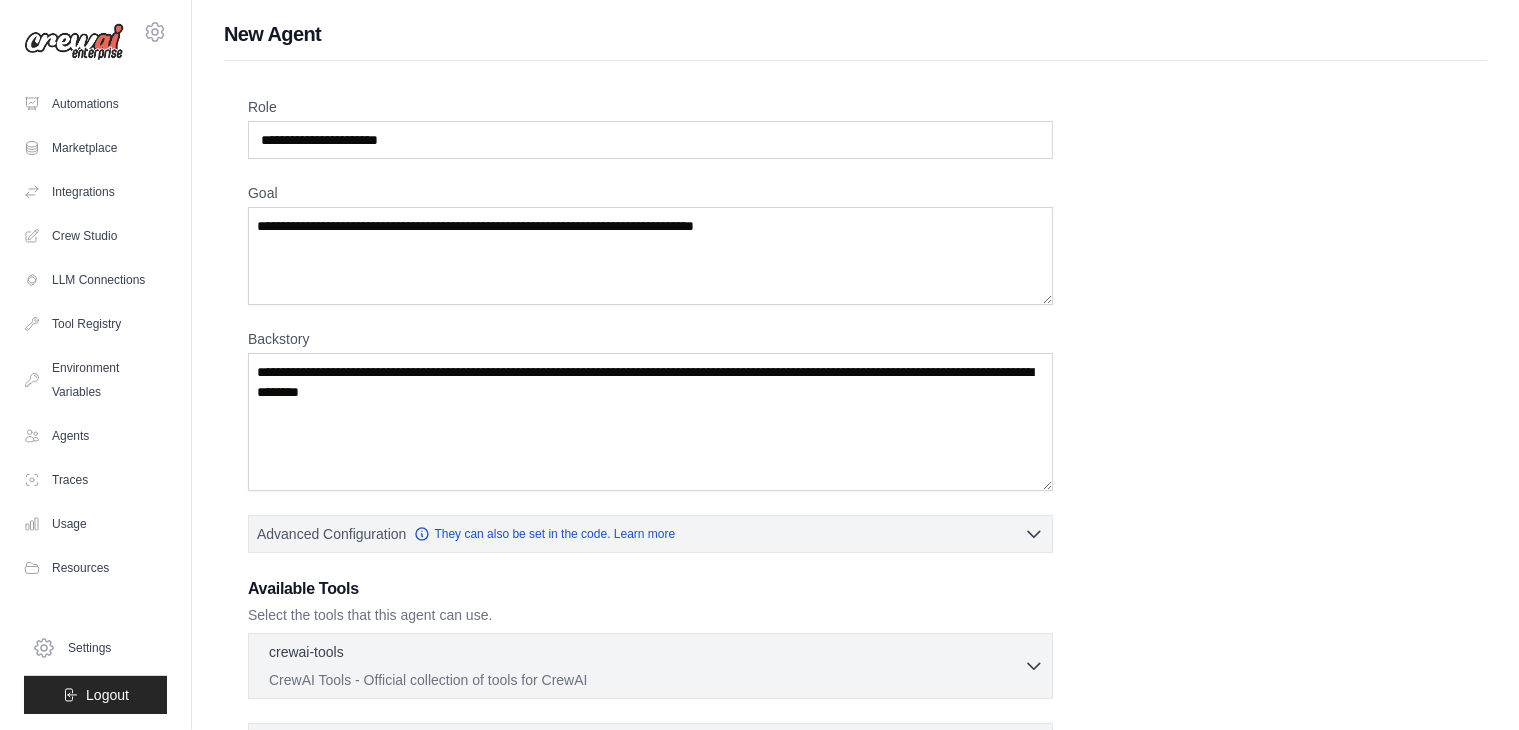scroll, scrollTop: 200, scrollLeft: 0, axis: vertical 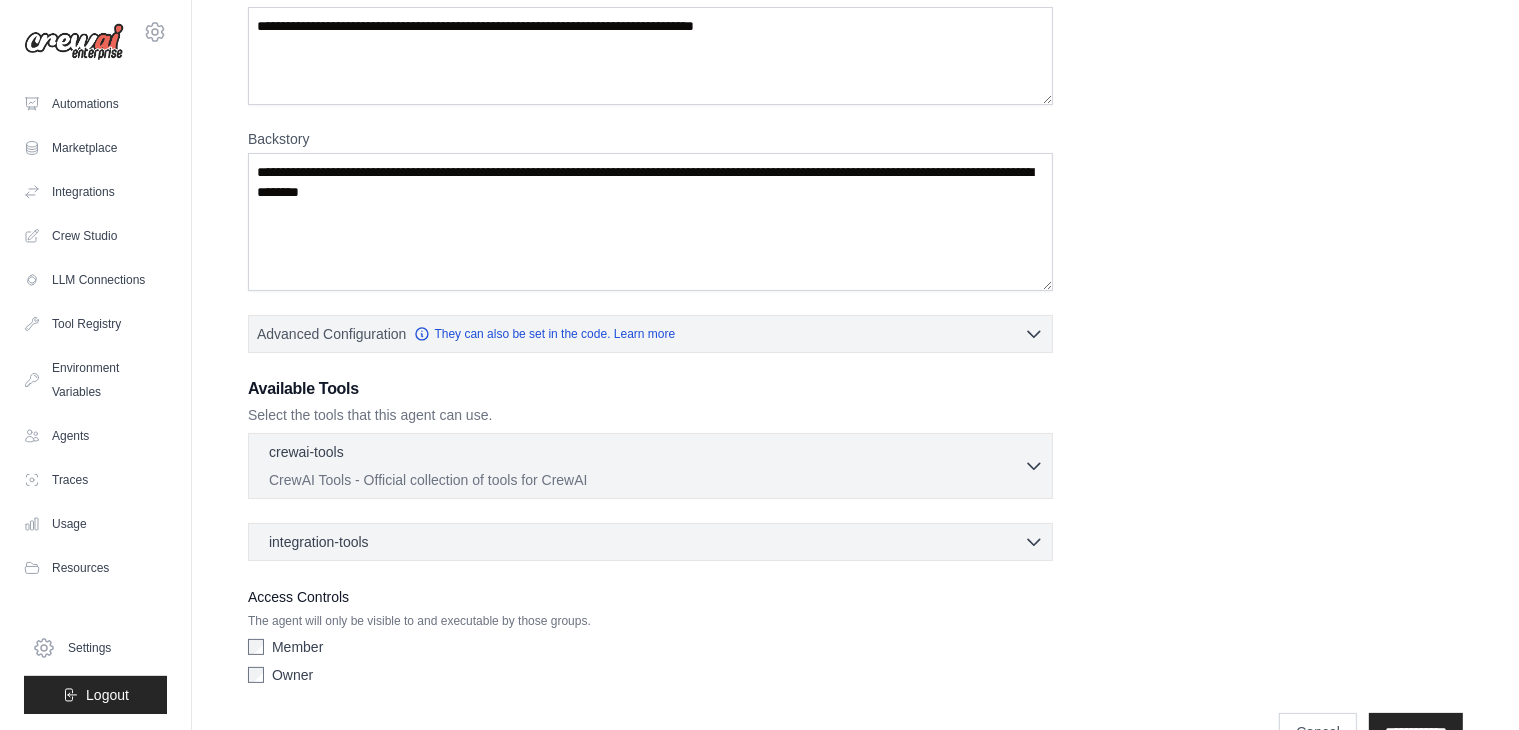 click 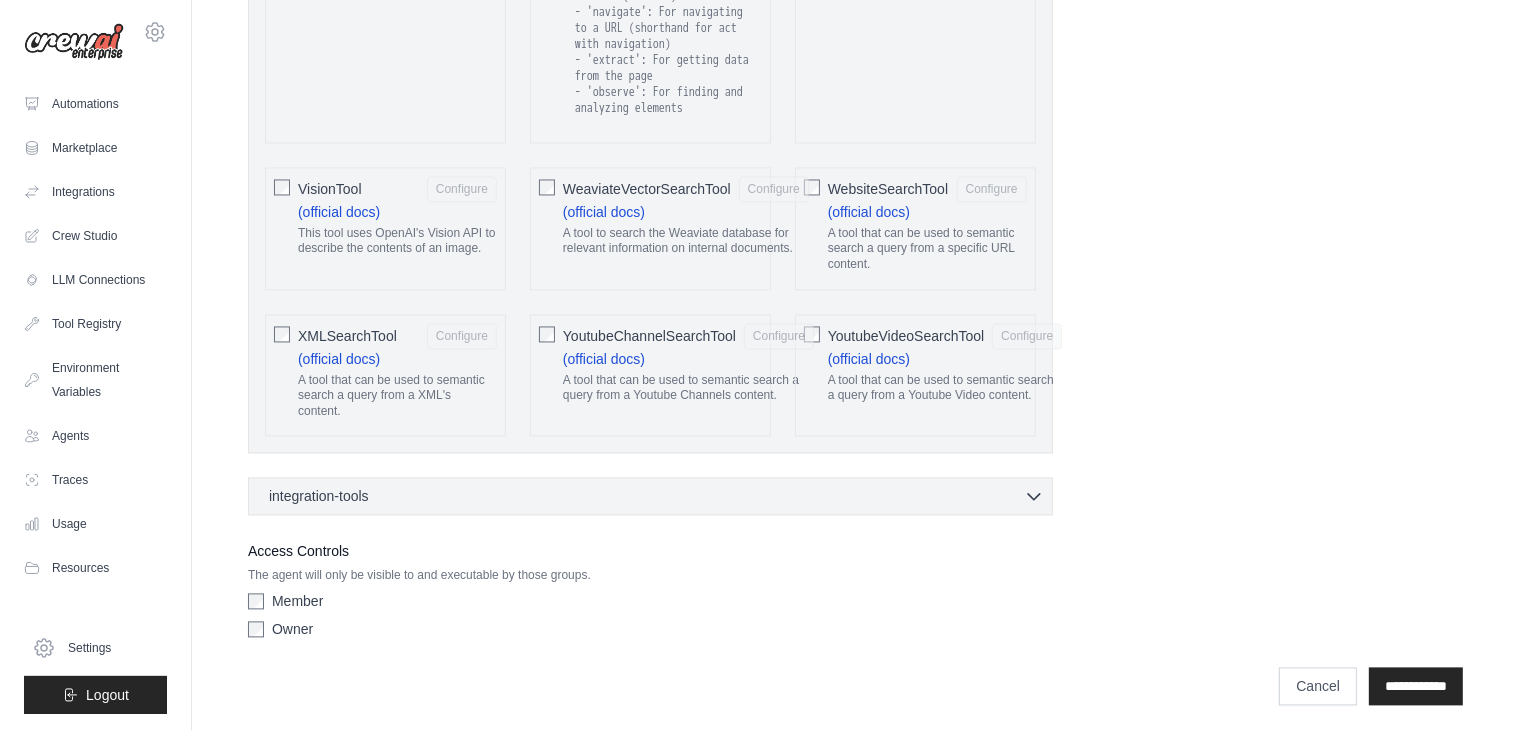 scroll, scrollTop: 3293, scrollLeft: 0, axis: vertical 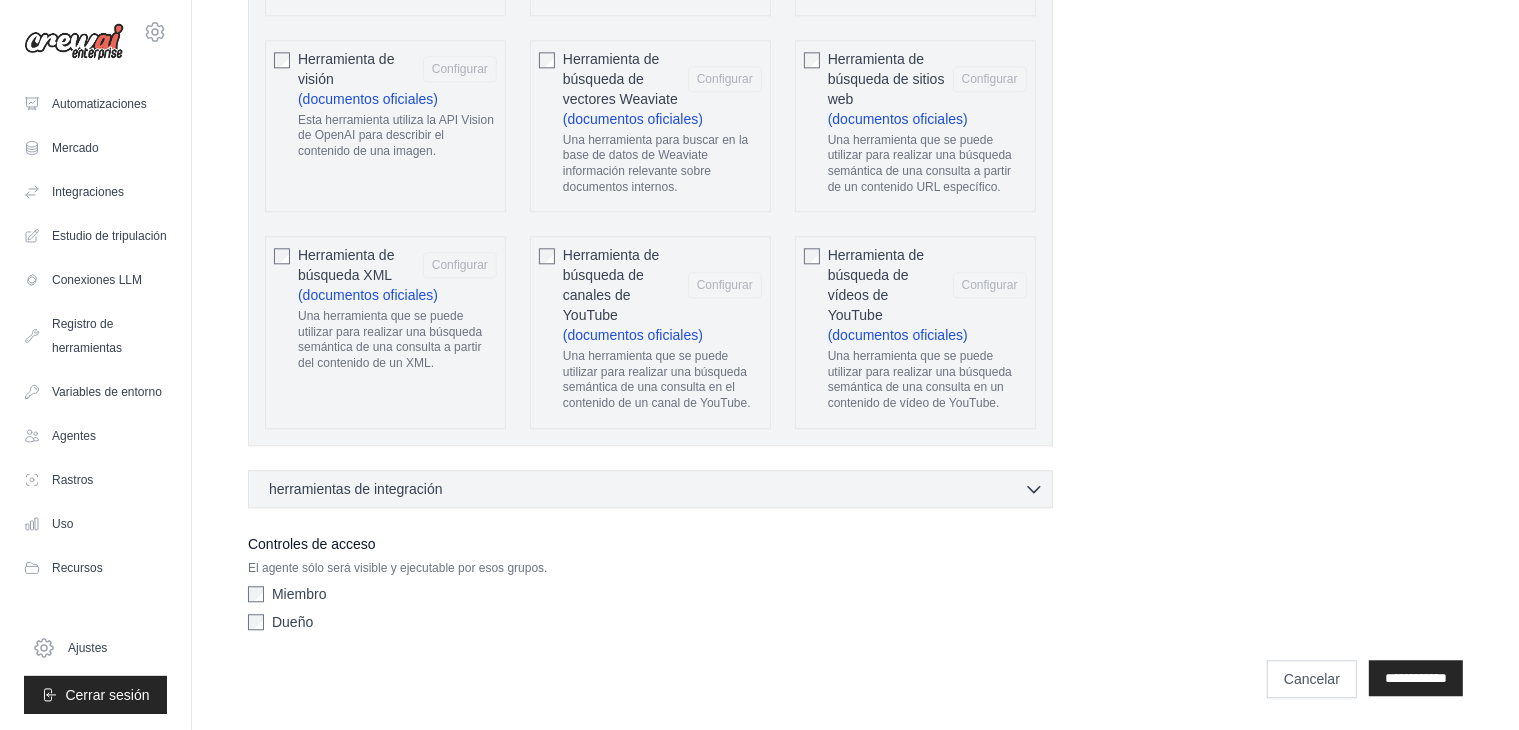 click 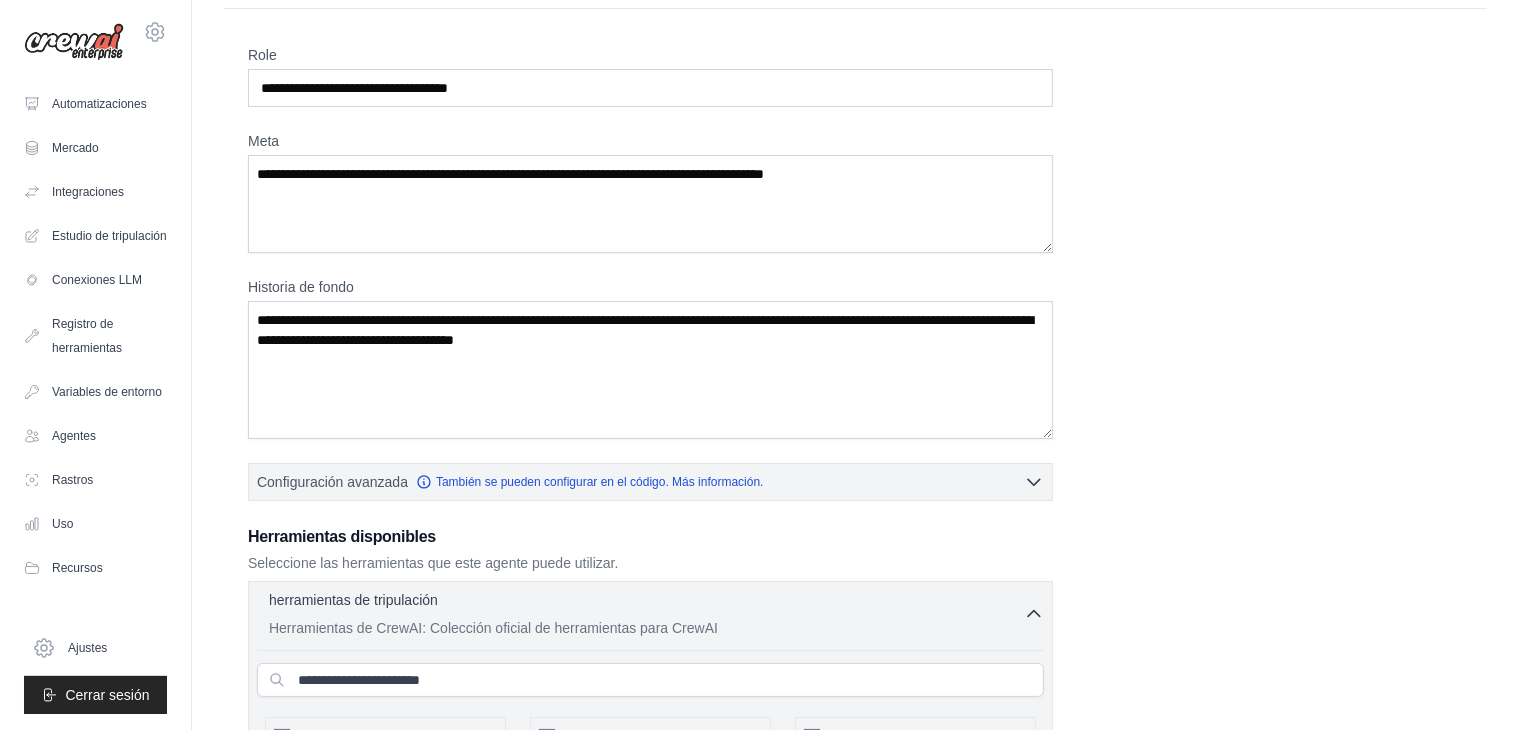 scroll, scrollTop: 0, scrollLeft: 0, axis: both 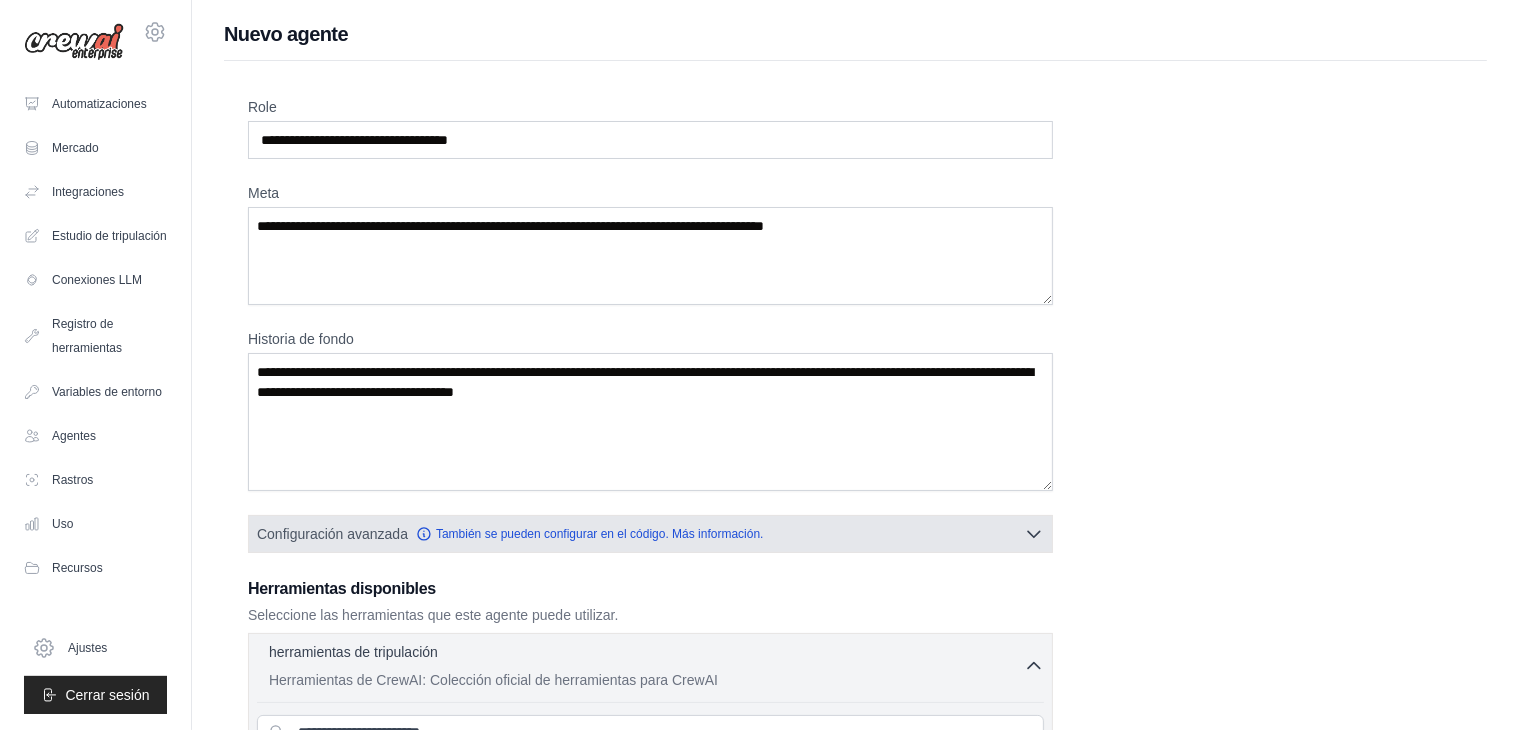 click 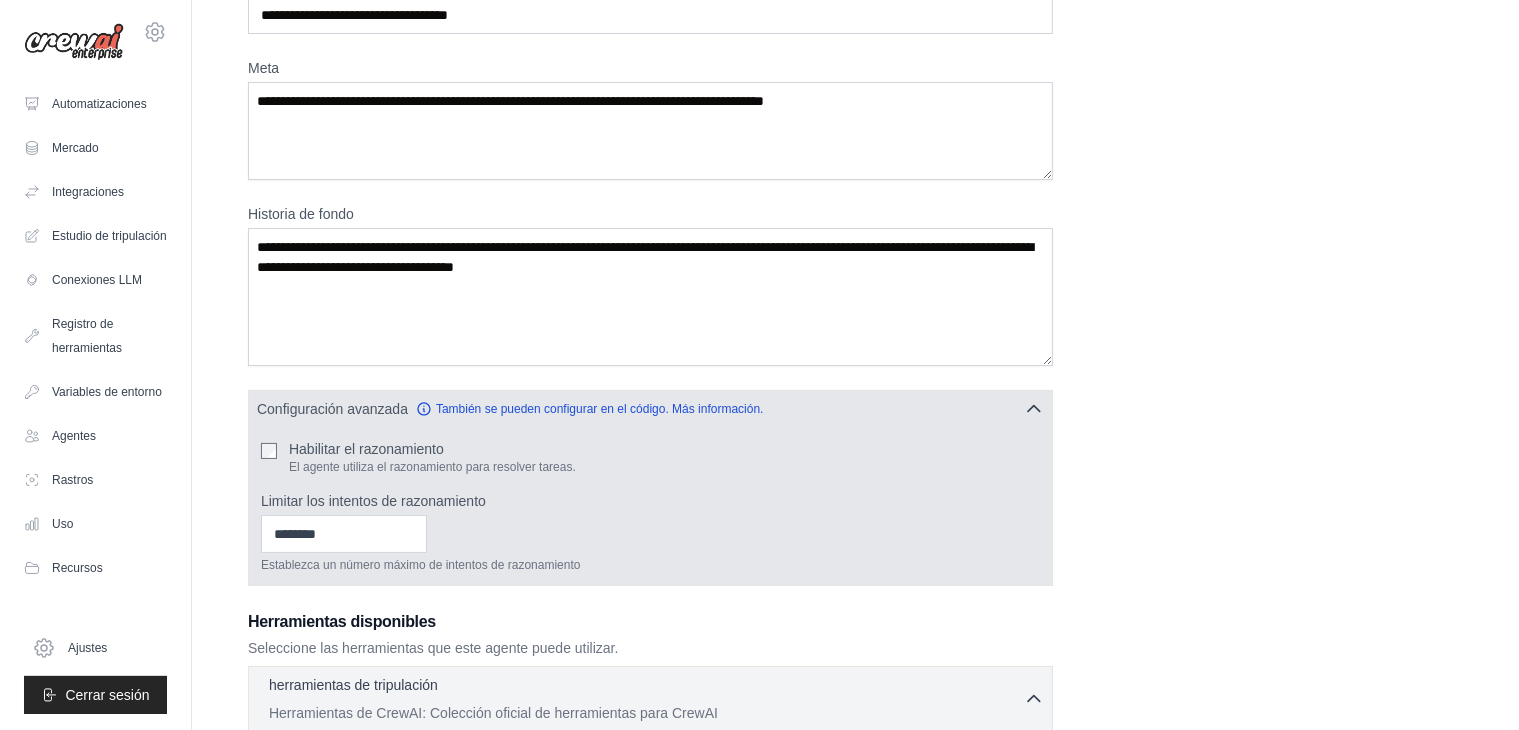 scroll, scrollTop: 300, scrollLeft: 0, axis: vertical 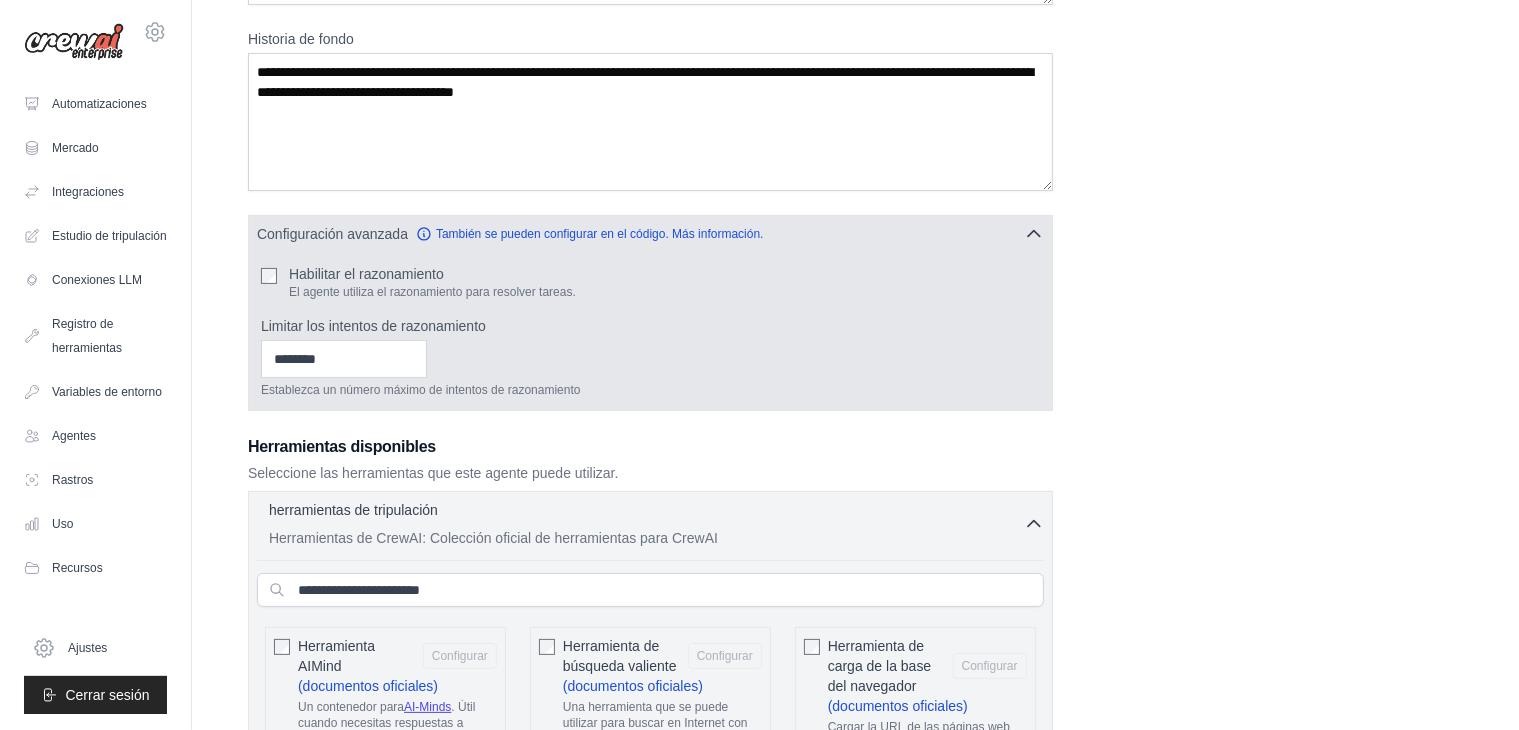 click on "Habilitar el razonamiento
El agente utiliza el razonamiento para resolver tareas.
Limitar los intentos de razonamiento
Establezca un número máximo de intentos de razonamiento" at bounding box center [650, 331] 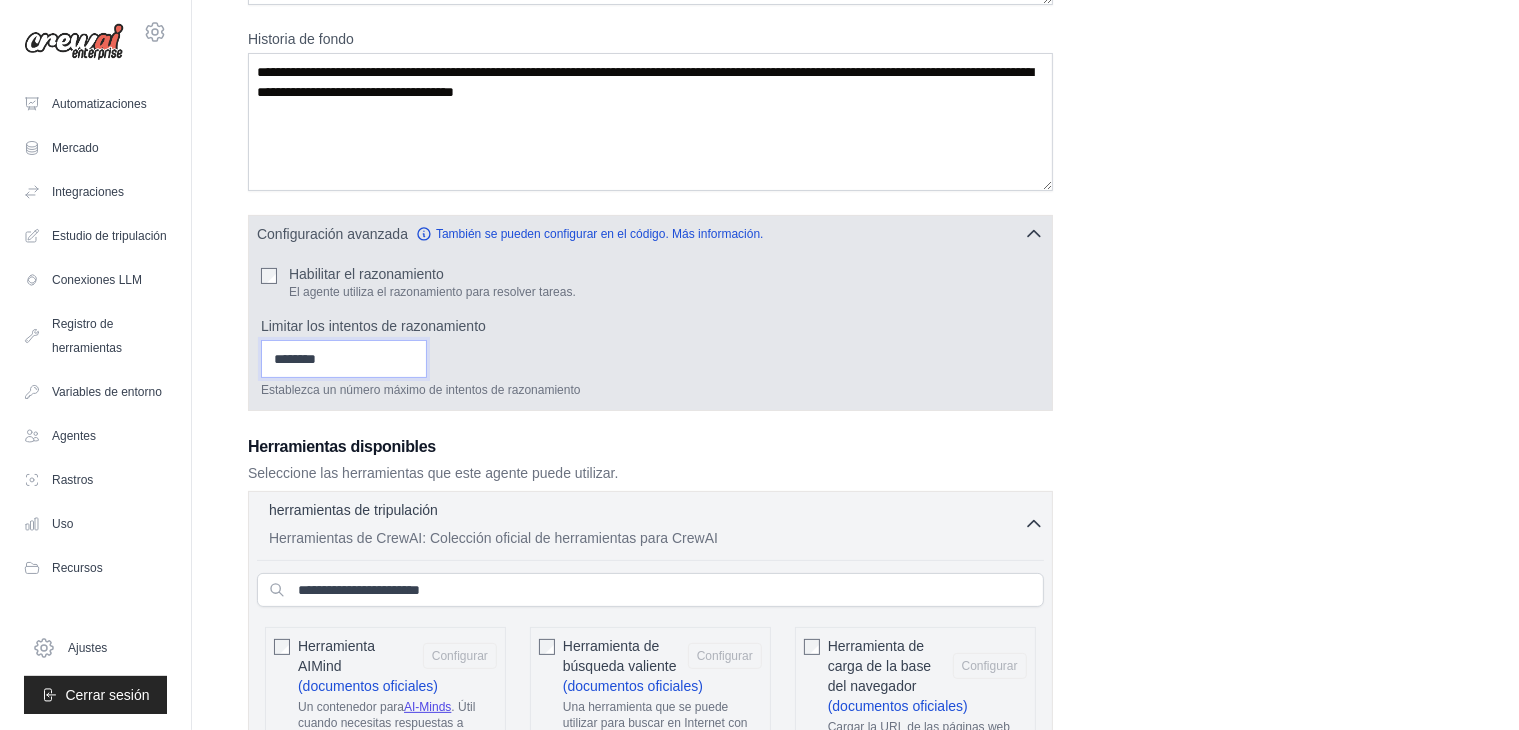 type on "*" 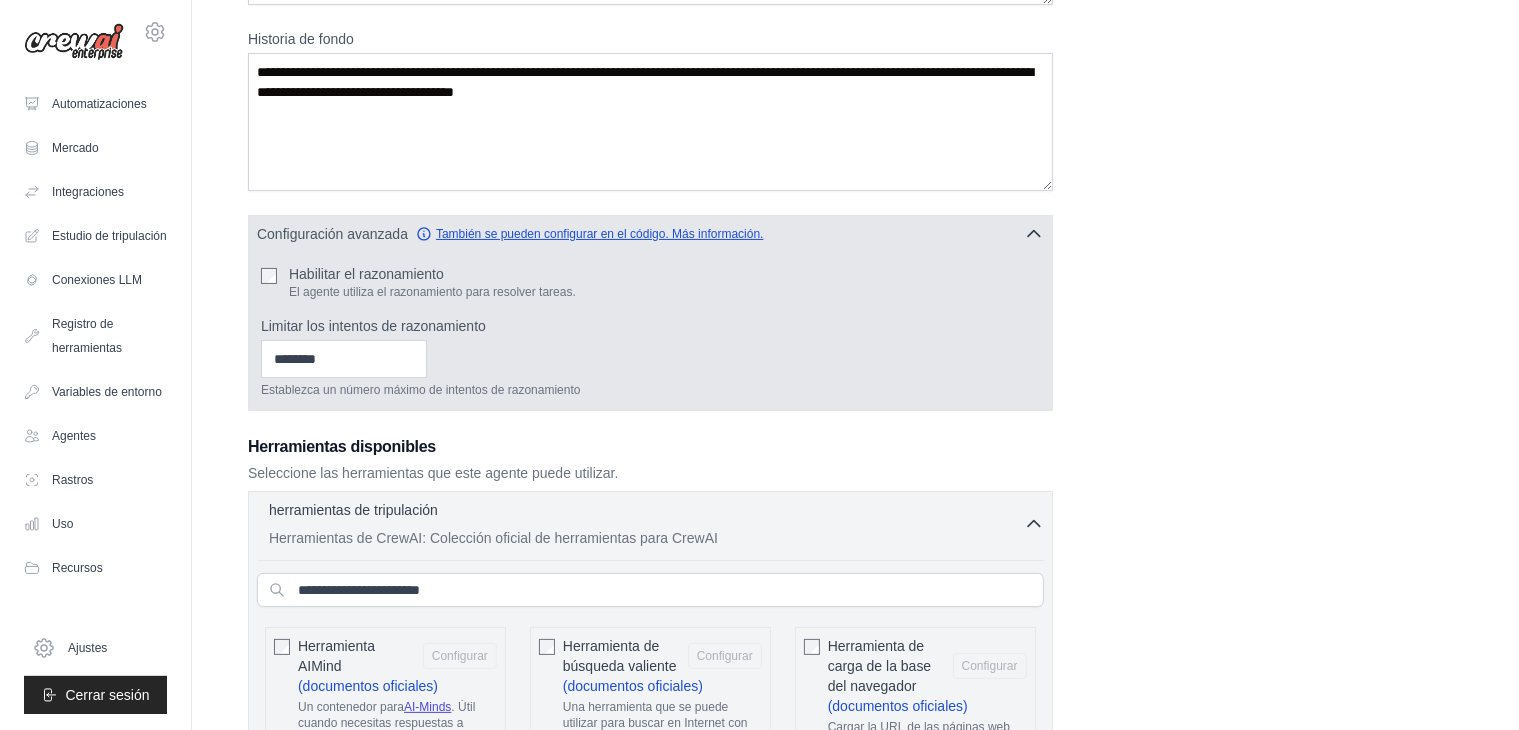 click on "También se pueden configurar en el código. Más información." at bounding box center (600, 234) 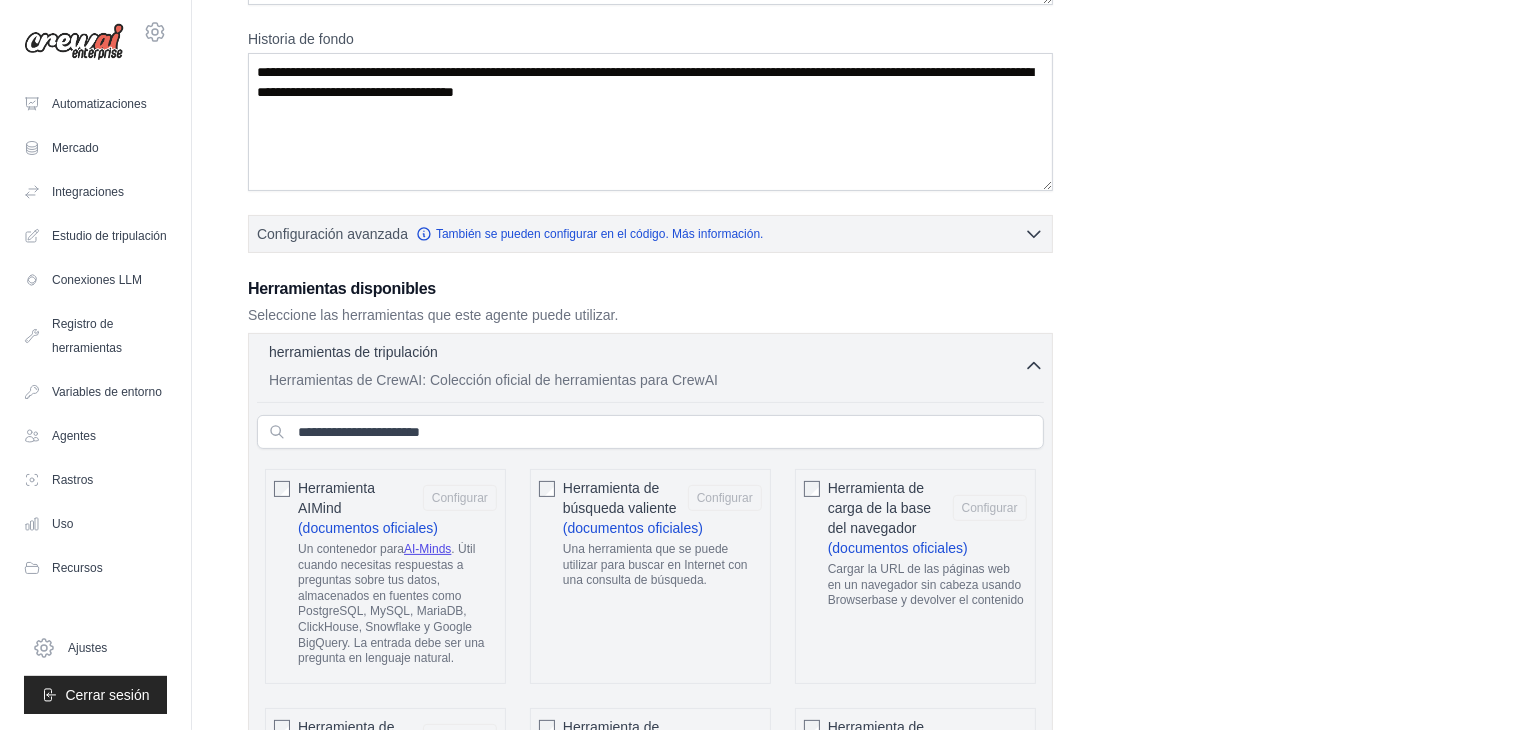 scroll, scrollTop: 700, scrollLeft: 0, axis: vertical 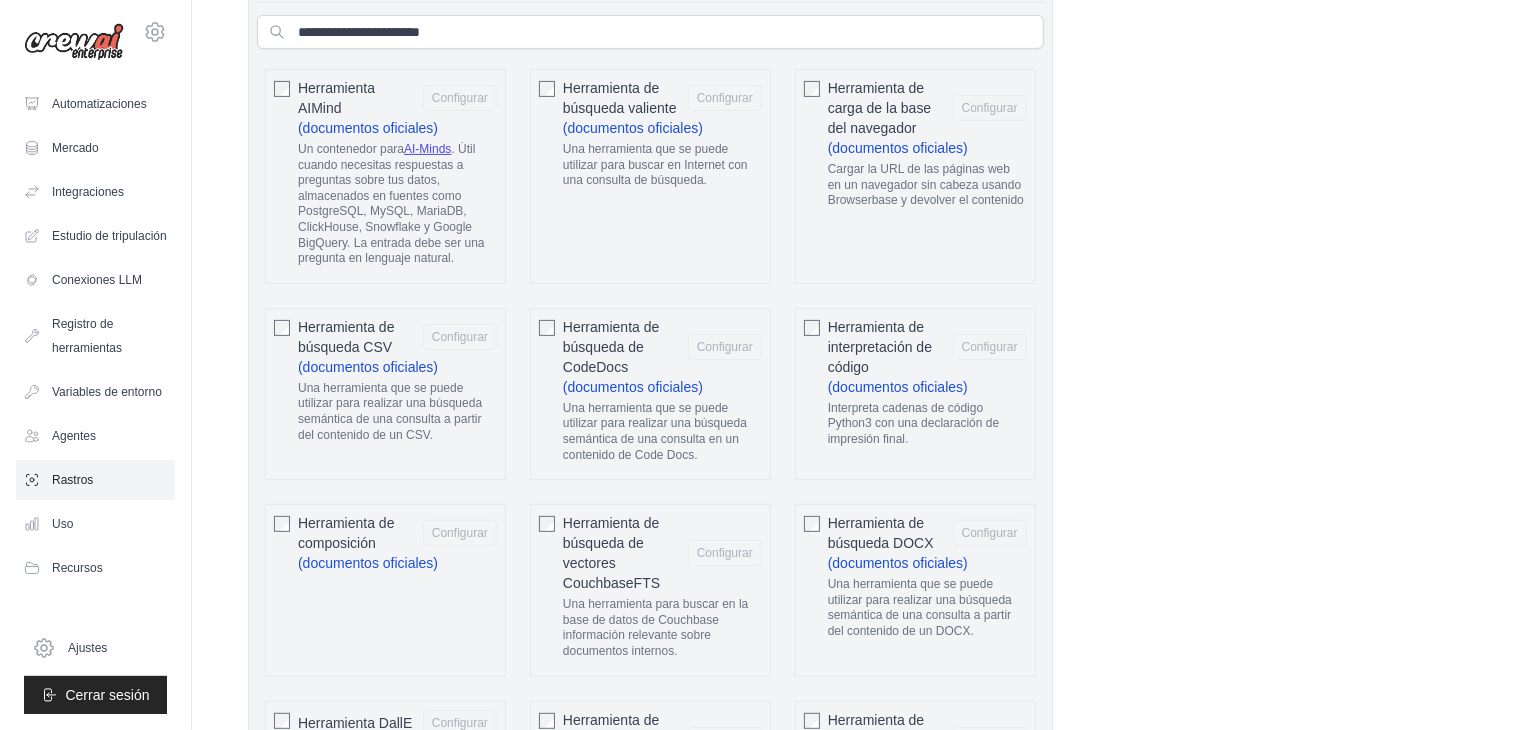 click on "Rastros" at bounding box center [72, 480] 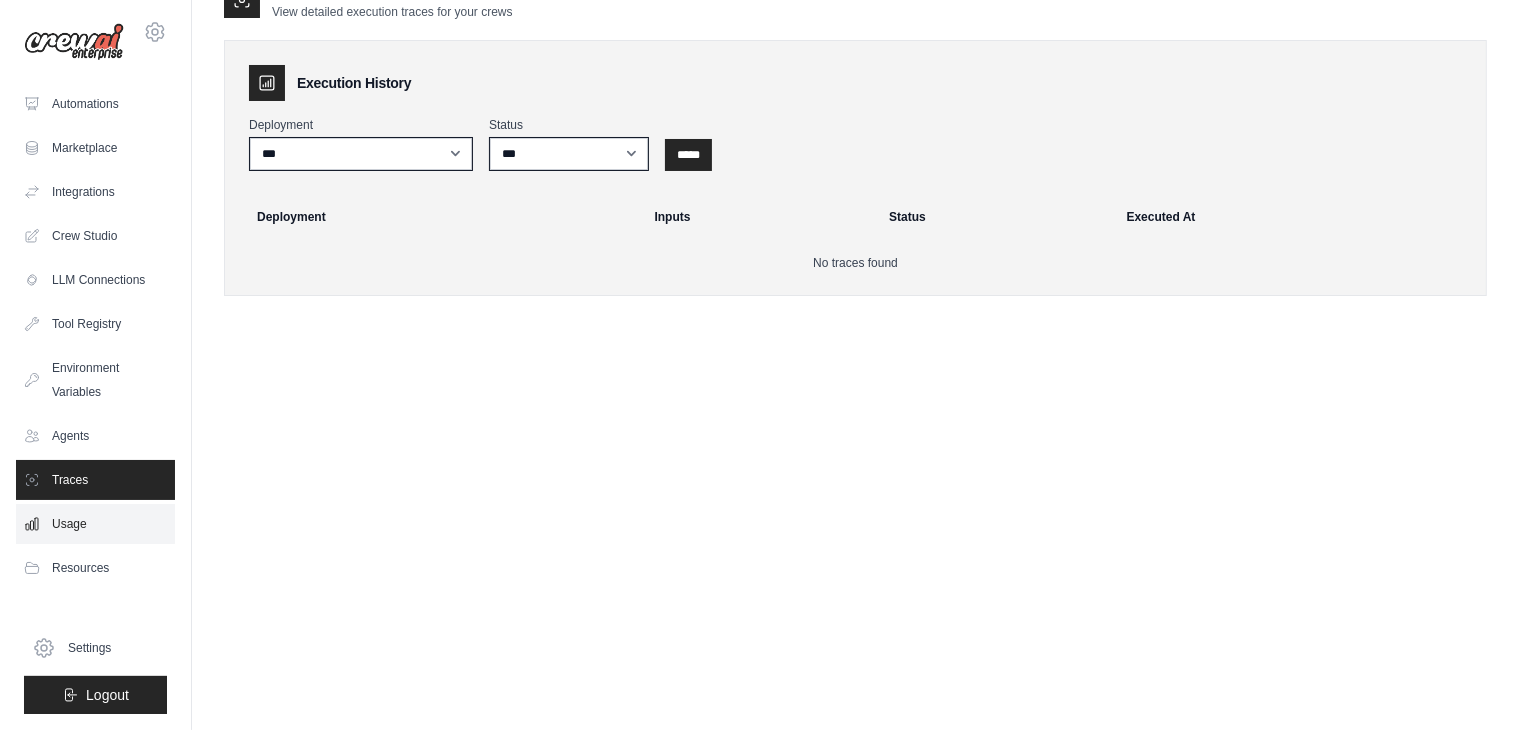 scroll, scrollTop: 0, scrollLeft: 0, axis: both 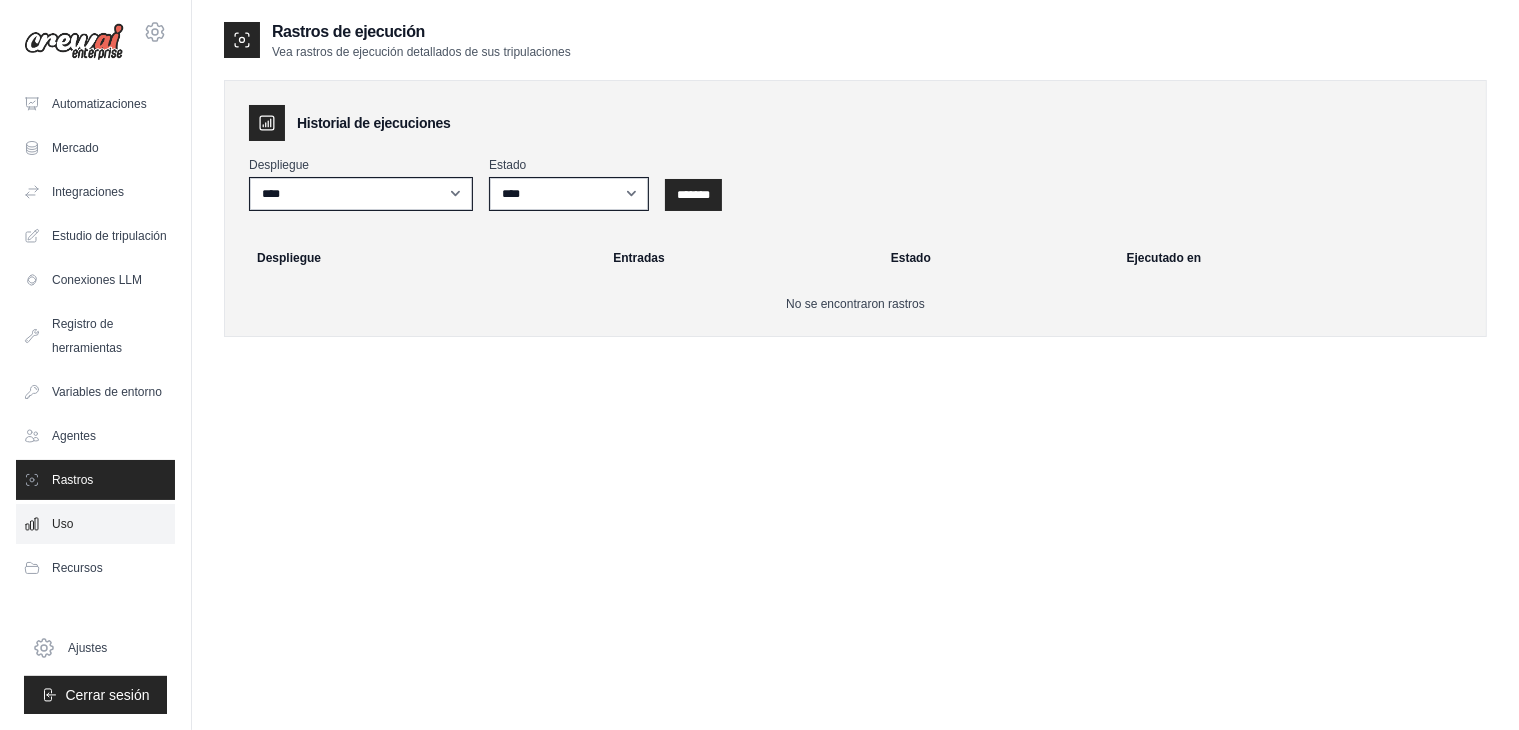 click on "Uso" at bounding box center (95, 524) 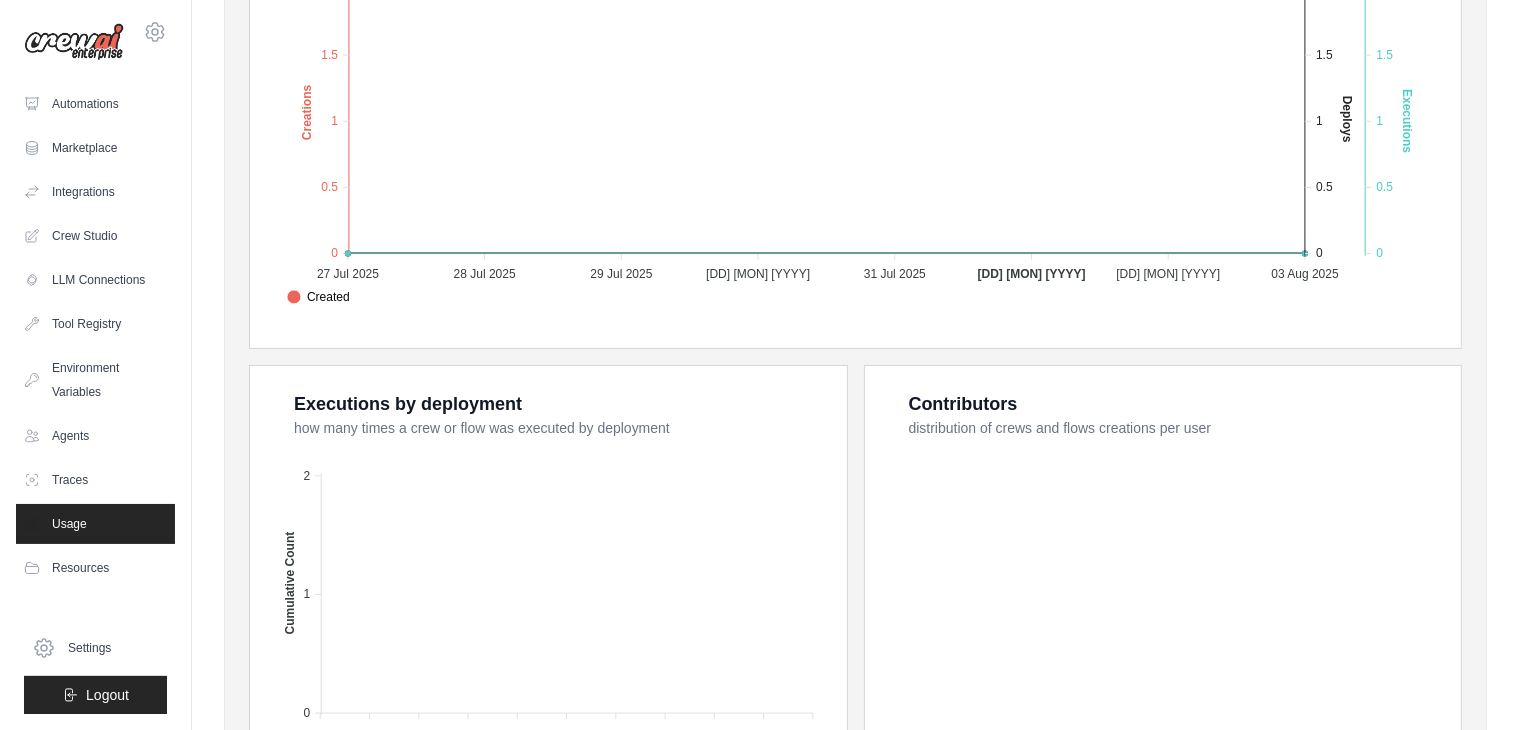 scroll, scrollTop: 600, scrollLeft: 0, axis: vertical 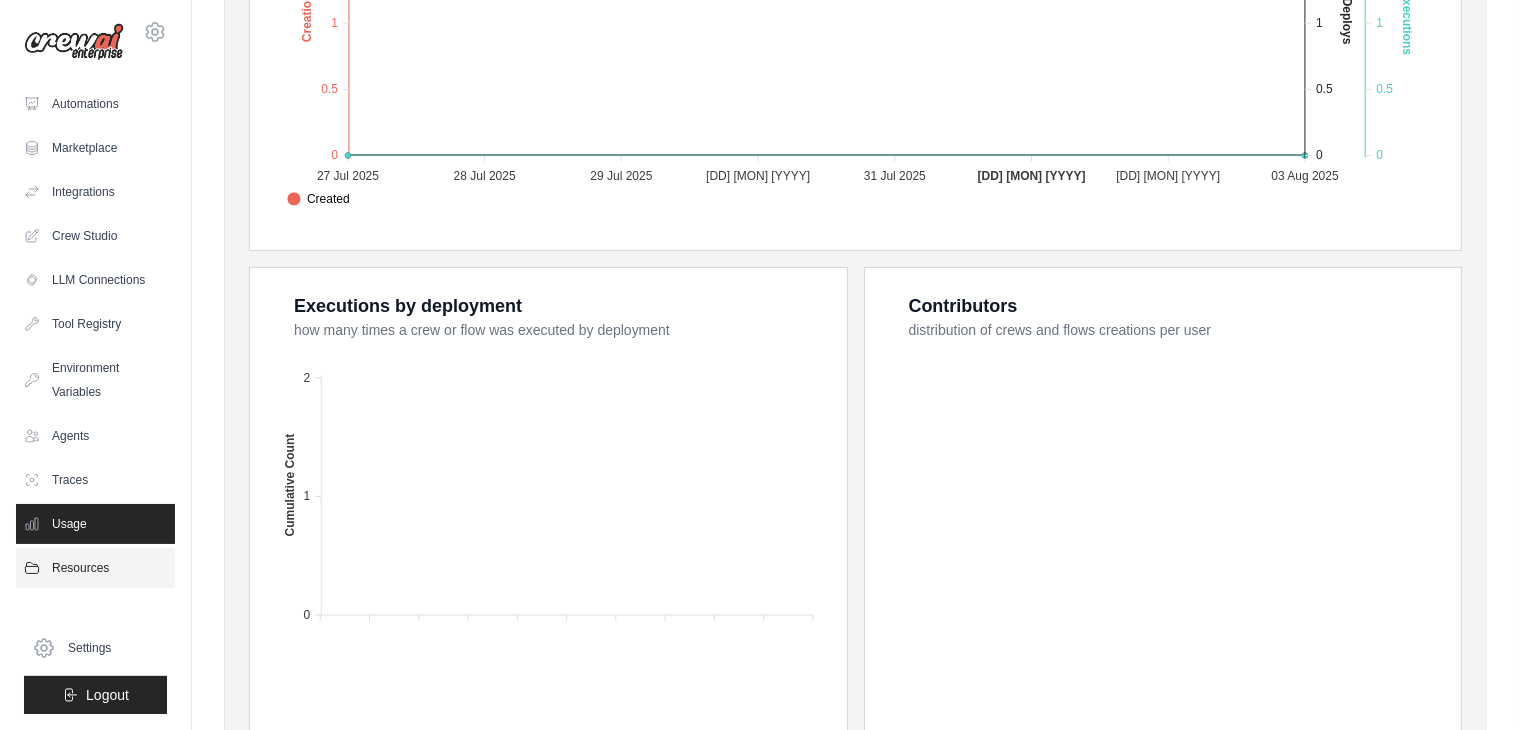 click on "Resources" at bounding box center [95, 568] 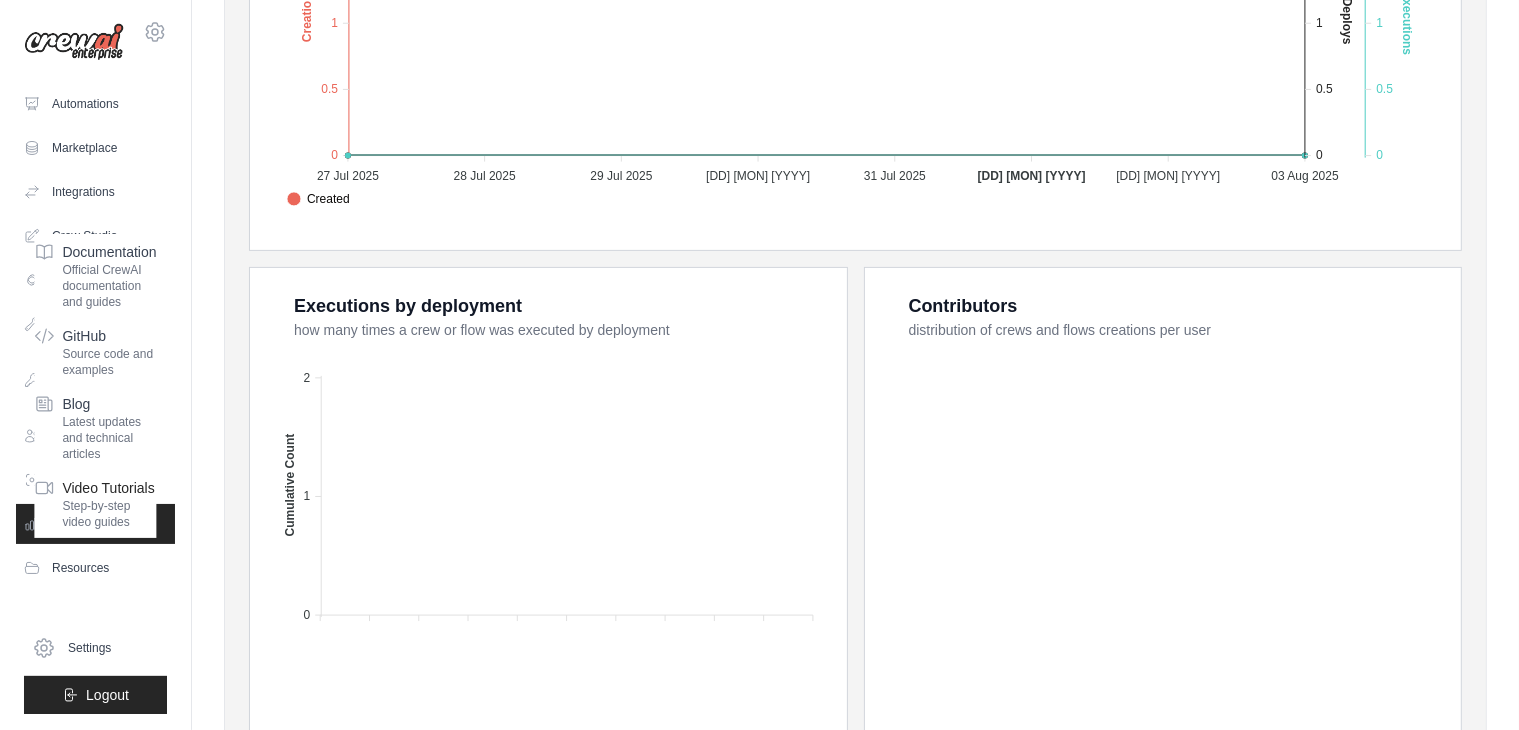 click on "Step-by-step video guides" at bounding box center [109, 514] 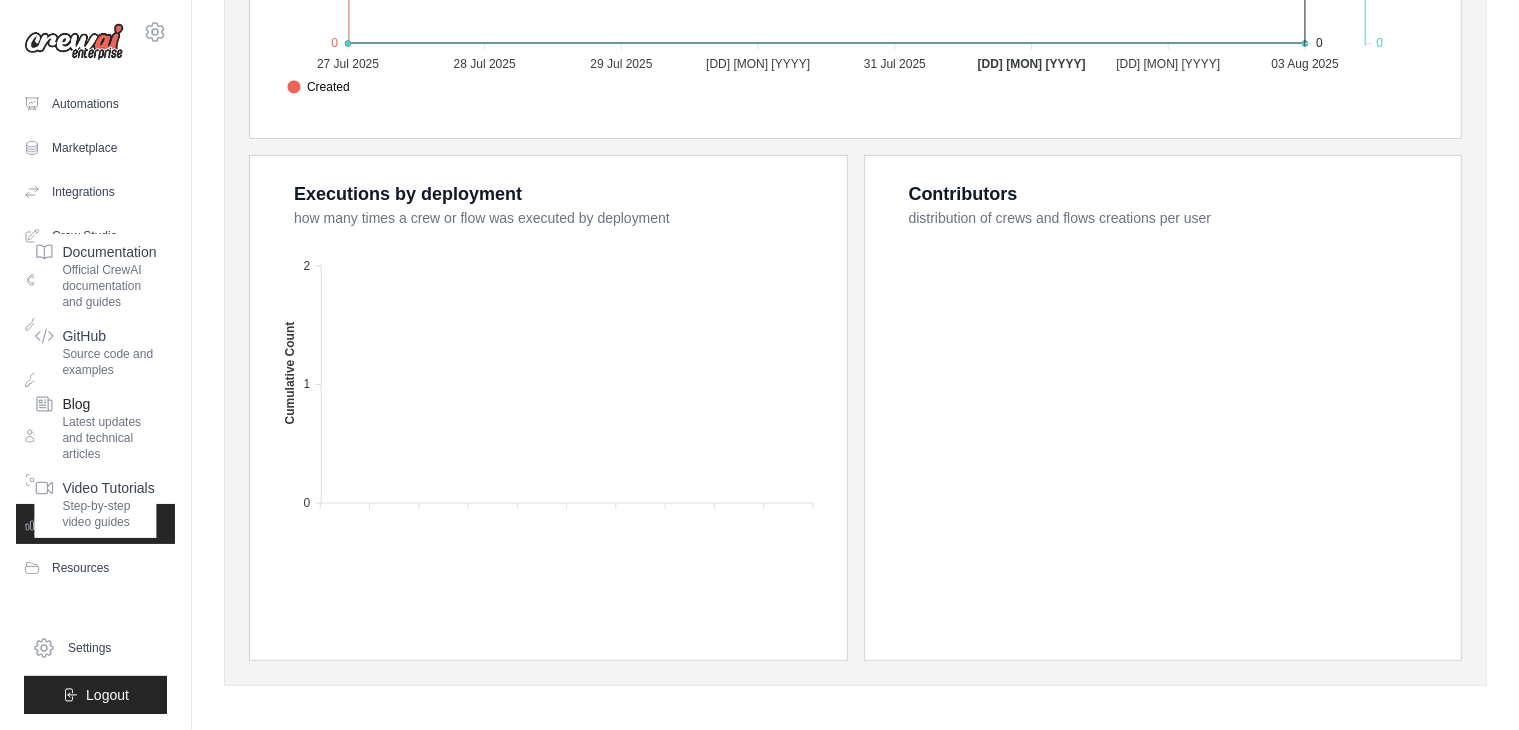 scroll, scrollTop: 717, scrollLeft: 0, axis: vertical 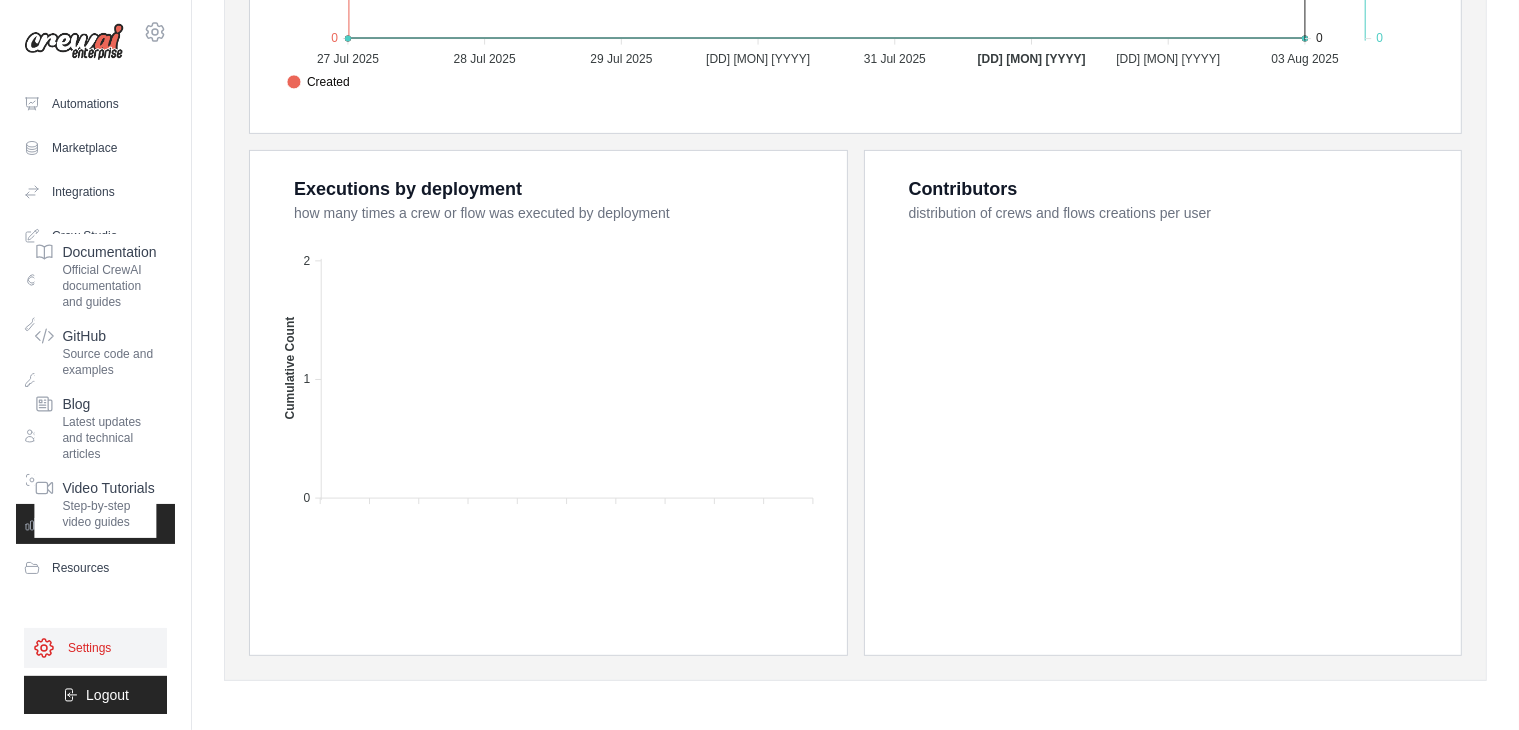 click on "Settings" at bounding box center [95, 648] 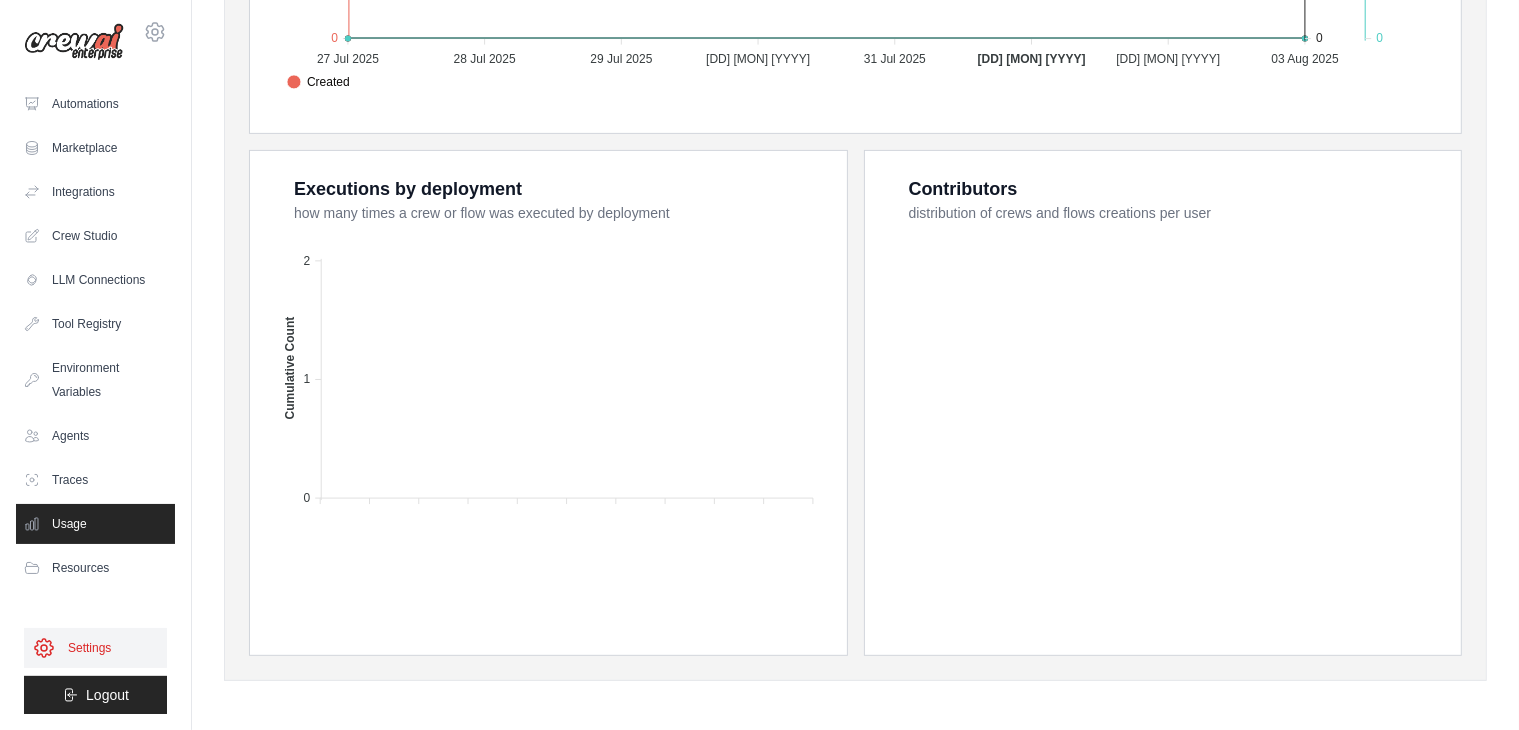 scroll, scrollTop: 0, scrollLeft: 0, axis: both 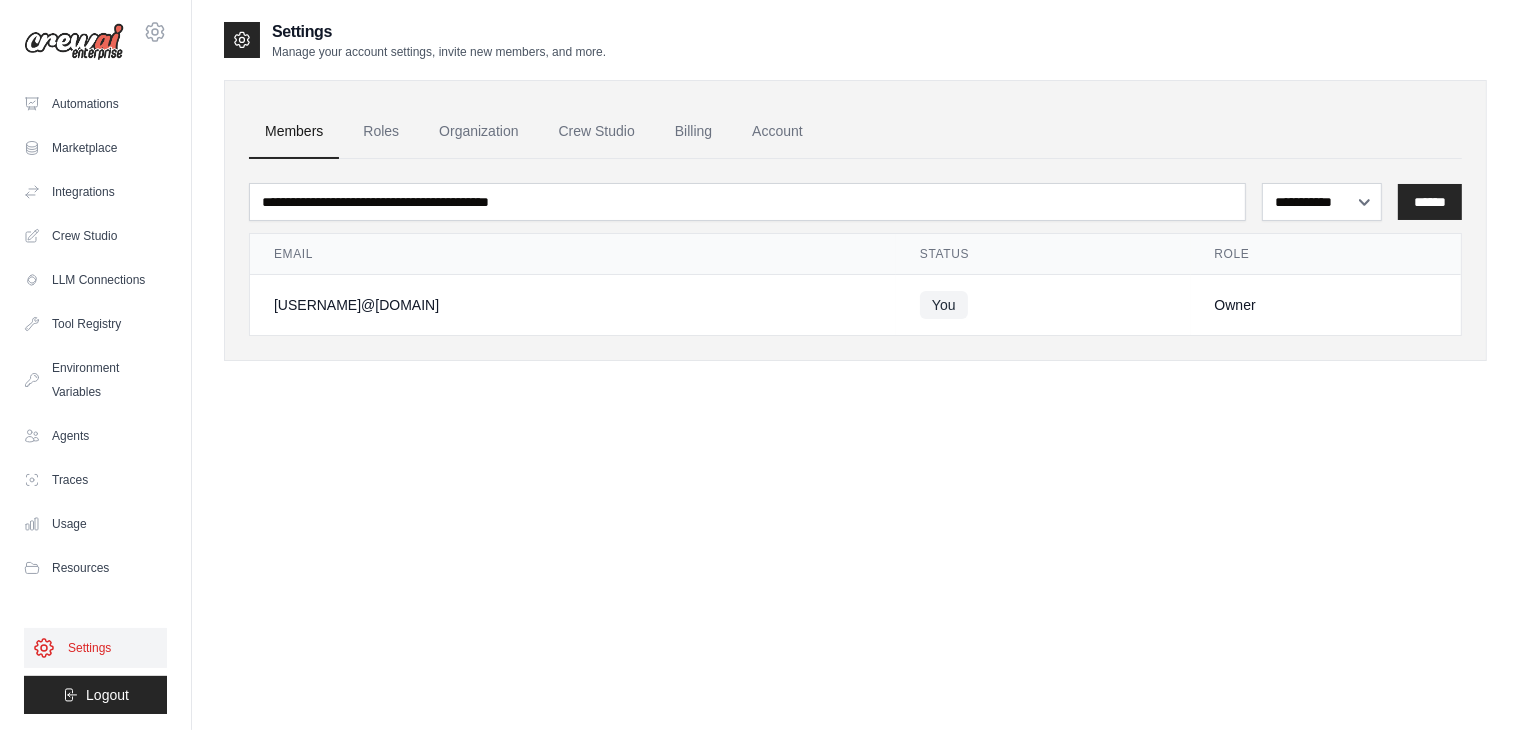 click on "Settings" at bounding box center [95, 648] 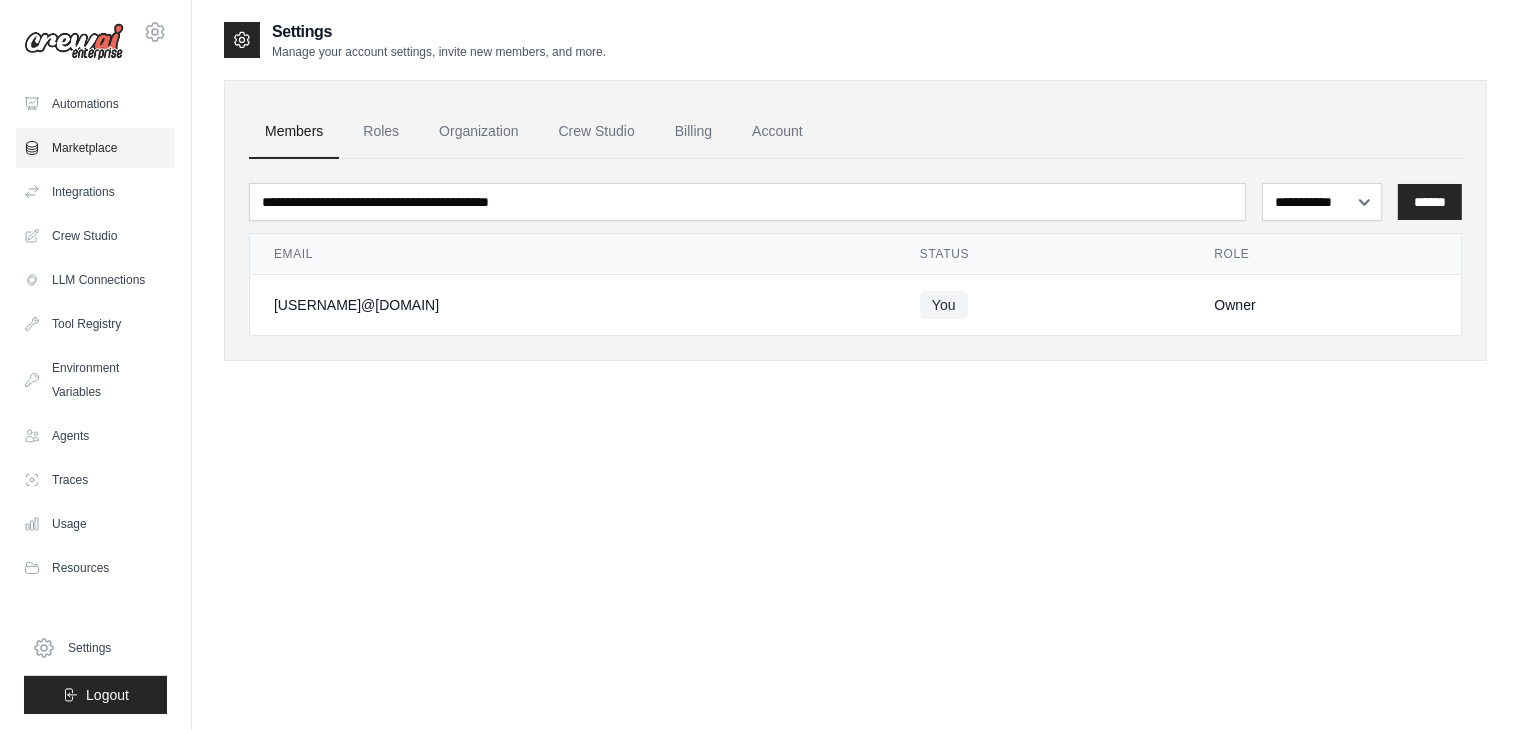 click on "Marketplace" at bounding box center [95, 148] 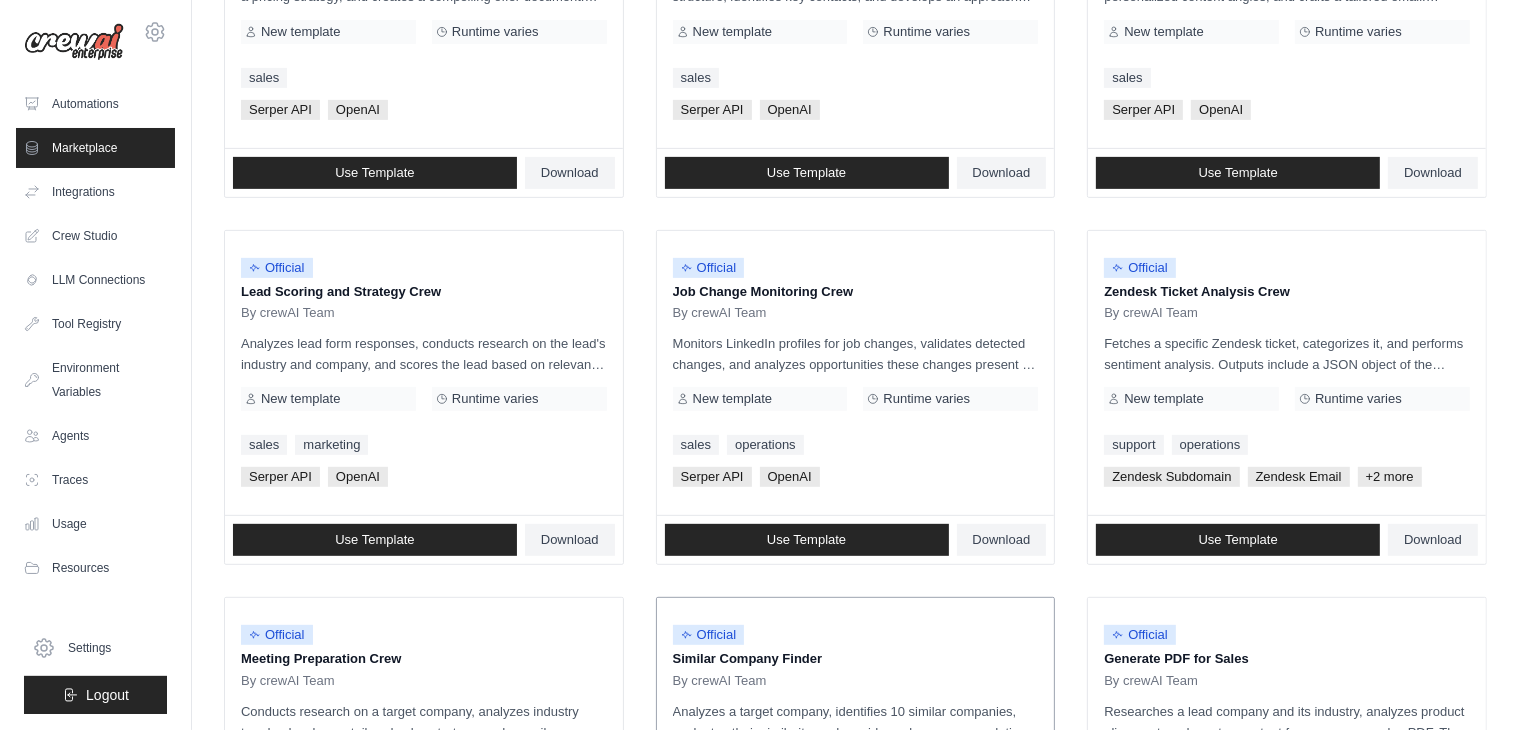 scroll, scrollTop: 1000, scrollLeft: 0, axis: vertical 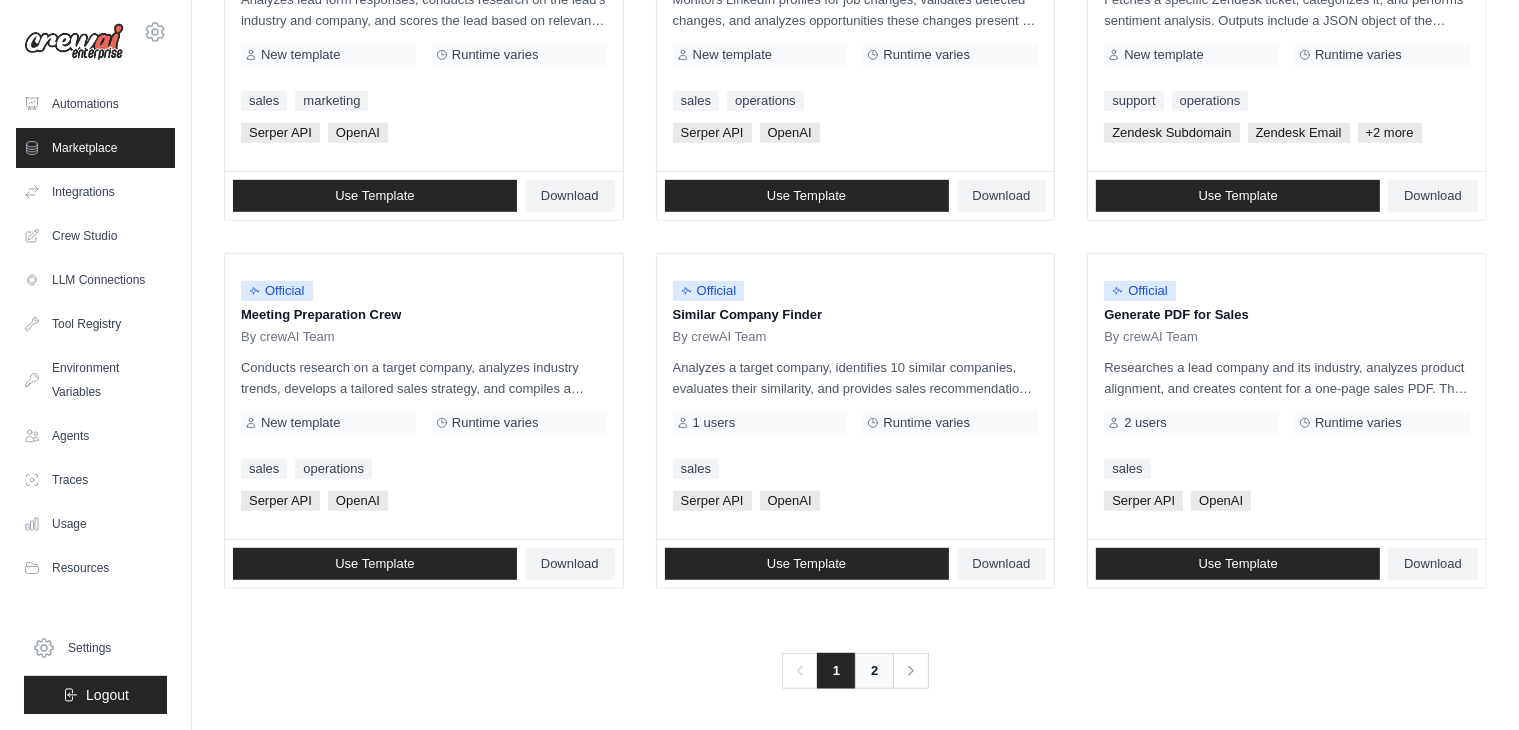 click on "2" at bounding box center [874, 671] 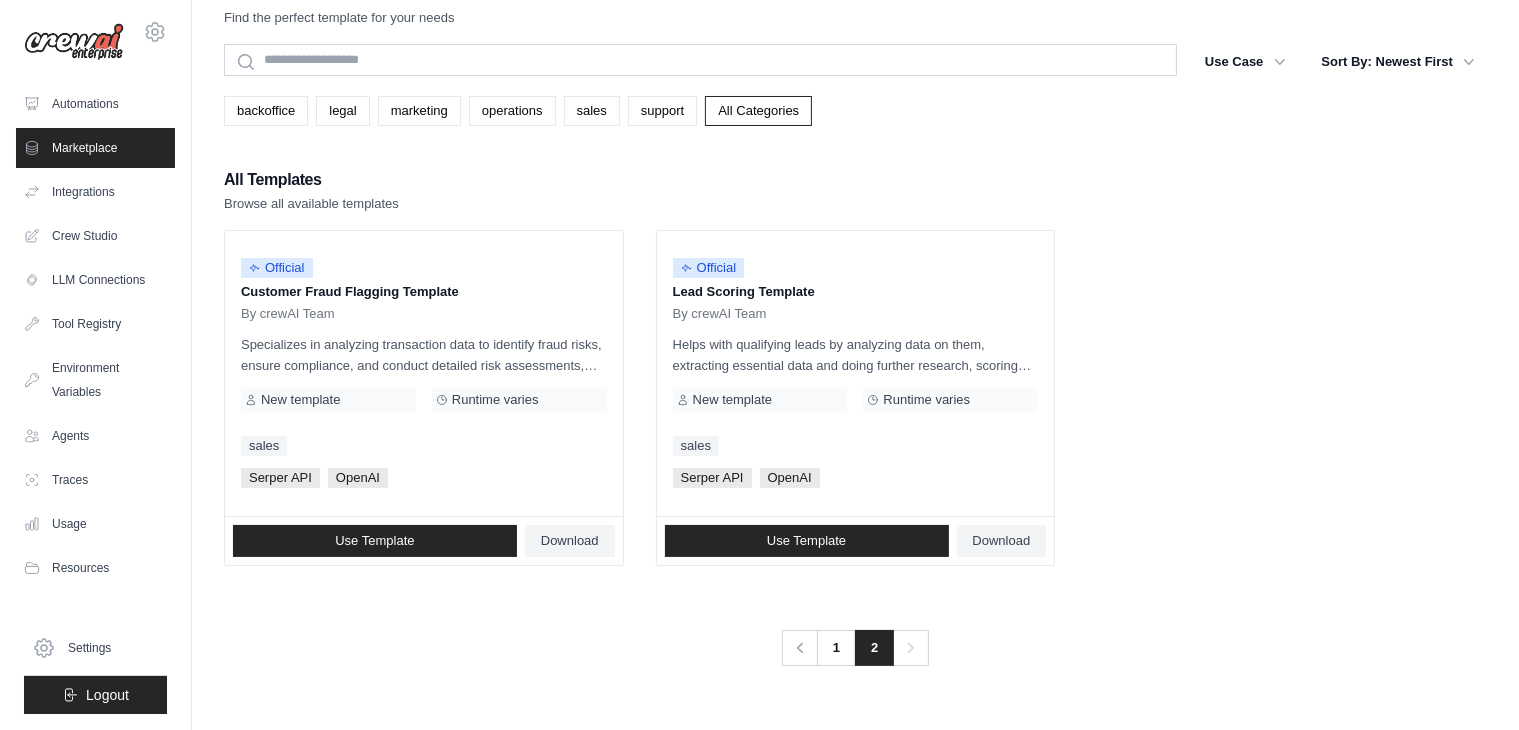 scroll, scrollTop: 0, scrollLeft: 0, axis: both 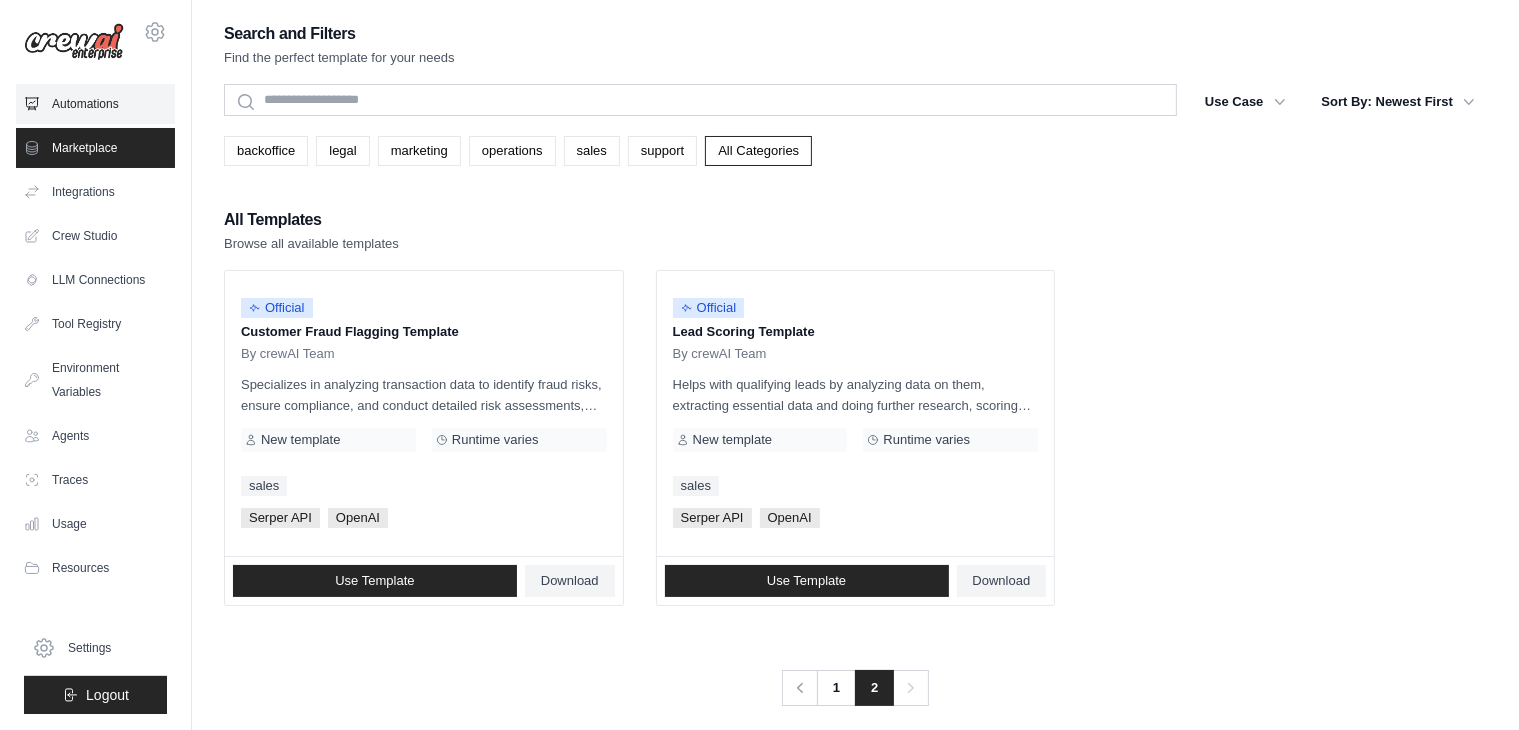 click on "Automations" at bounding box center [95, 104] 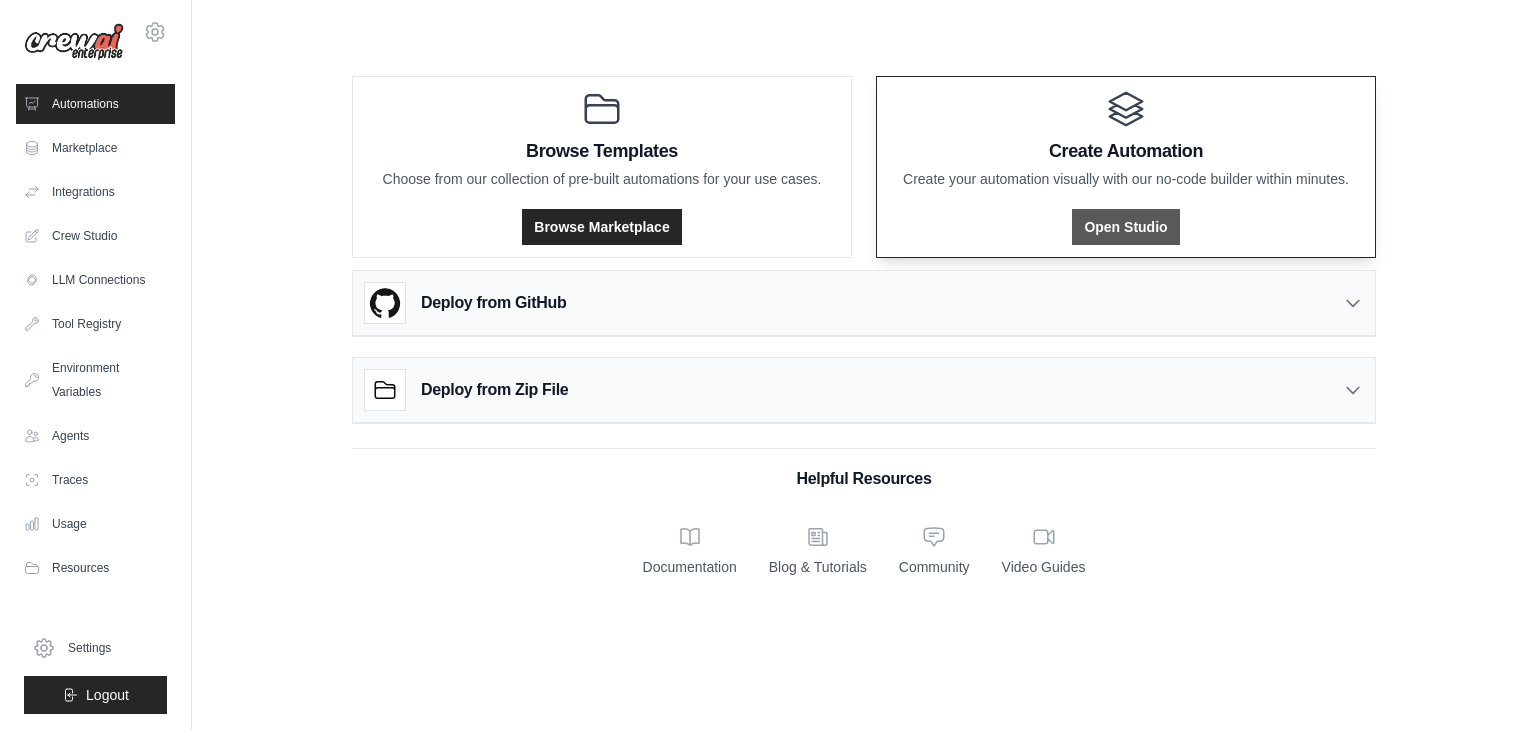 click on "Open Studio" at bounding box center (1125, 227) 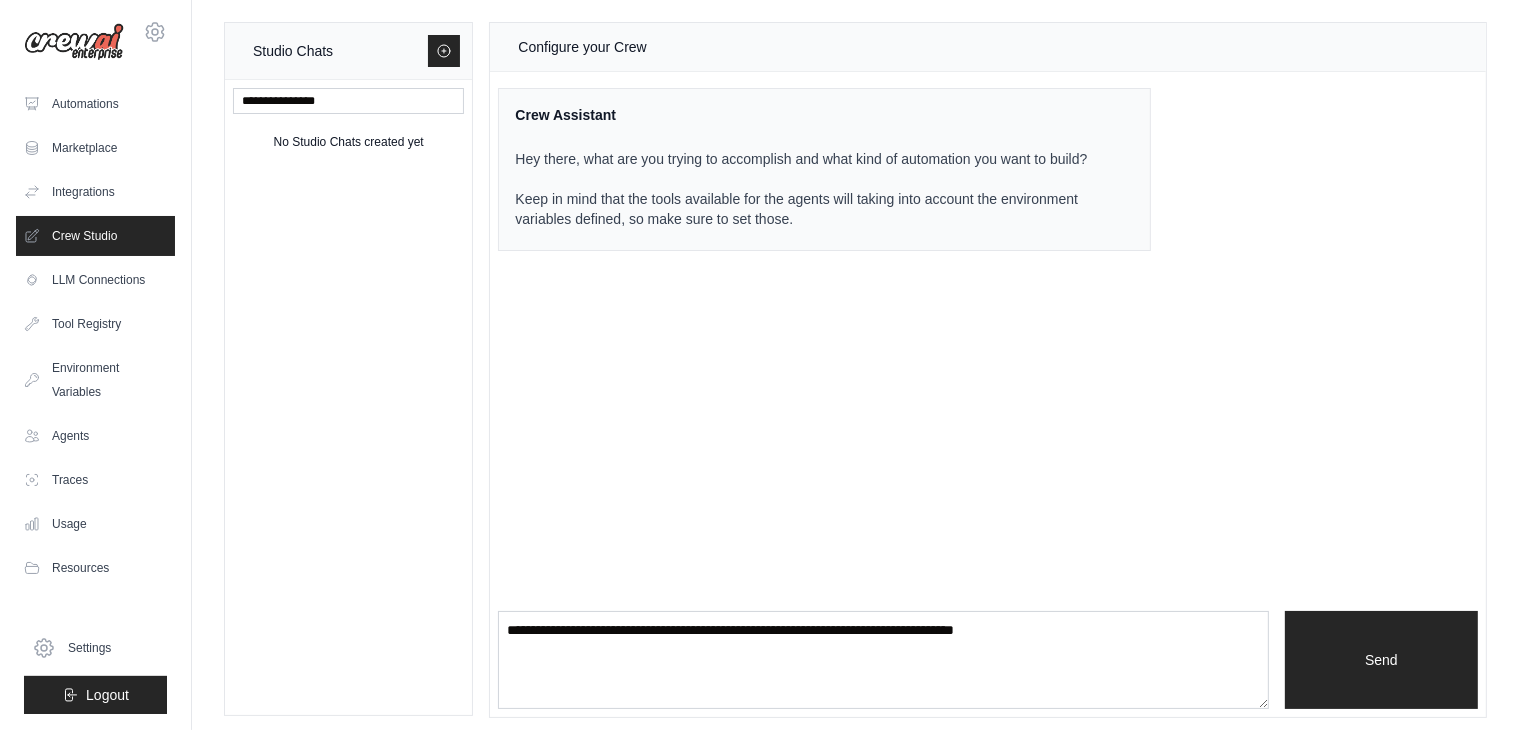 scroll, scrollTop: 12, scrollLeft: 0, axis: vertical 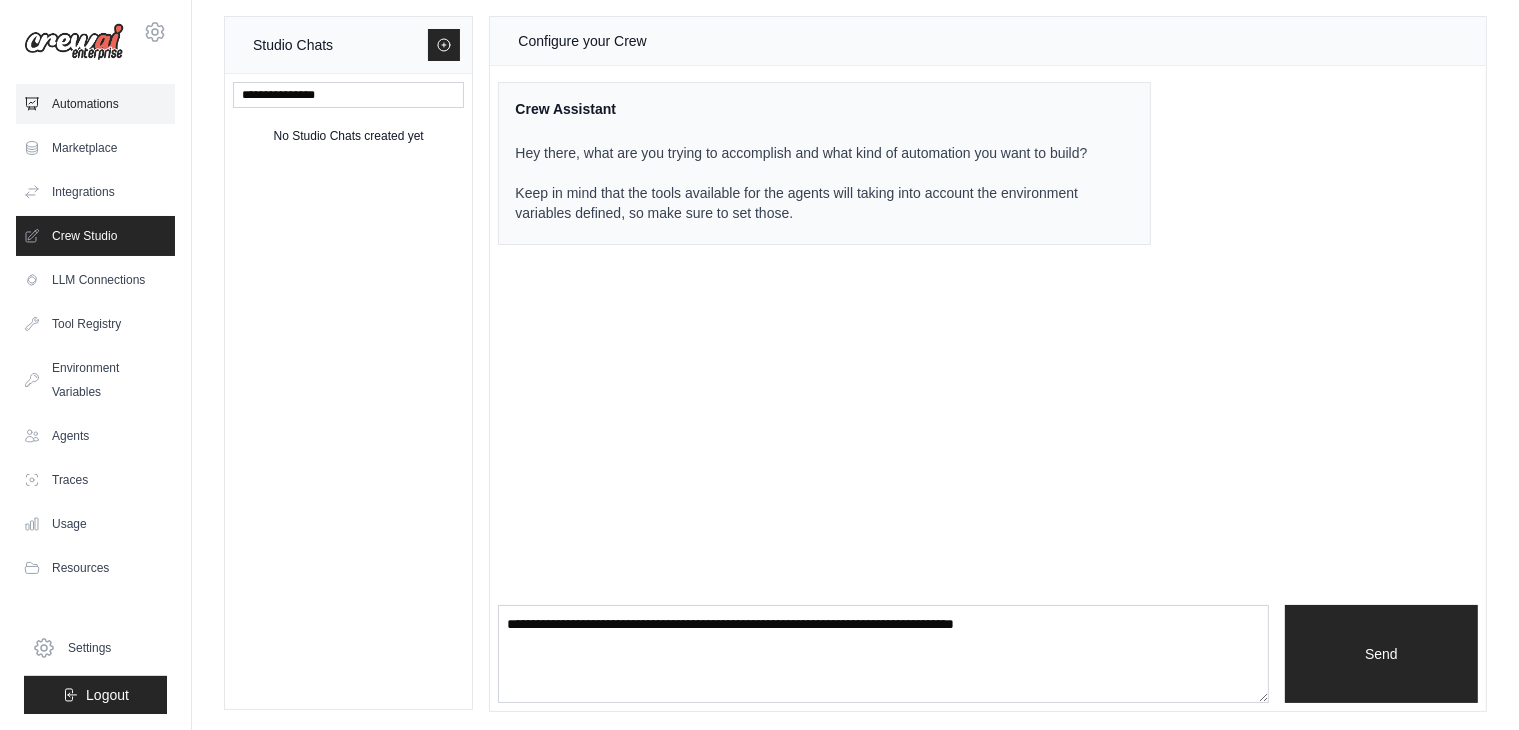 click on "Automations" at bounding box center [95, 104] 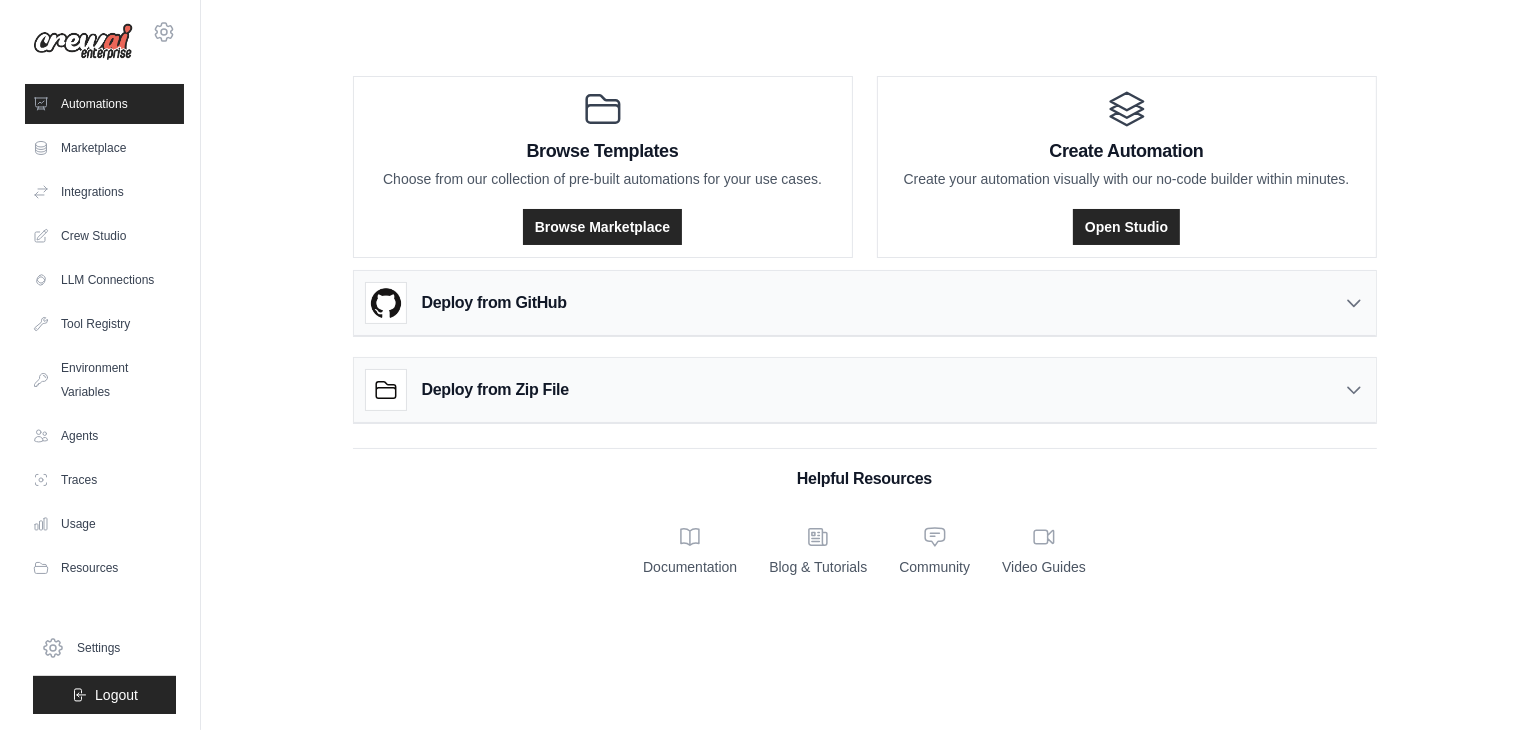scroll, scrollTop: 0, scrollLeft: 0, axis: both 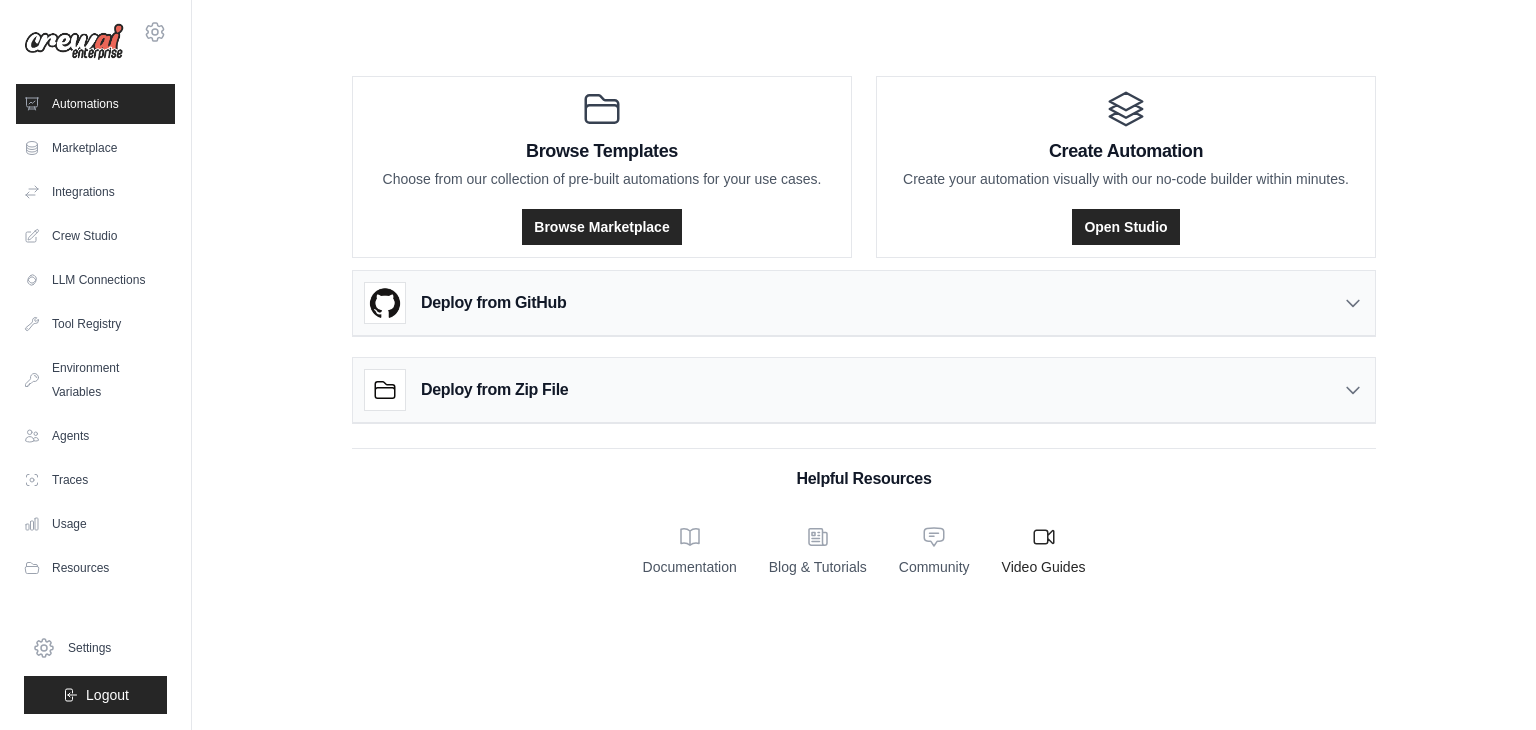 click on "Video Guides" at bounding box center [1044, 551] 